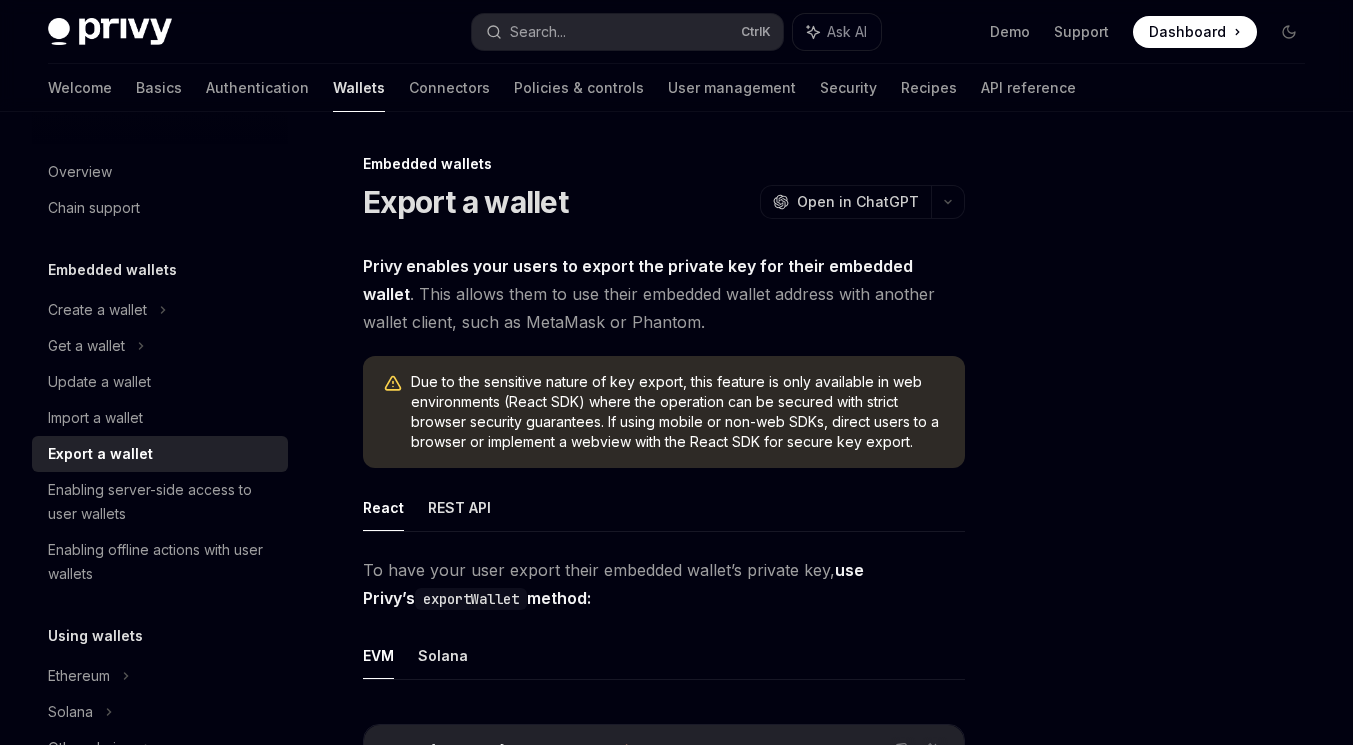 scroll, scrollTop: 0, scrollLeft: 0, axis: both 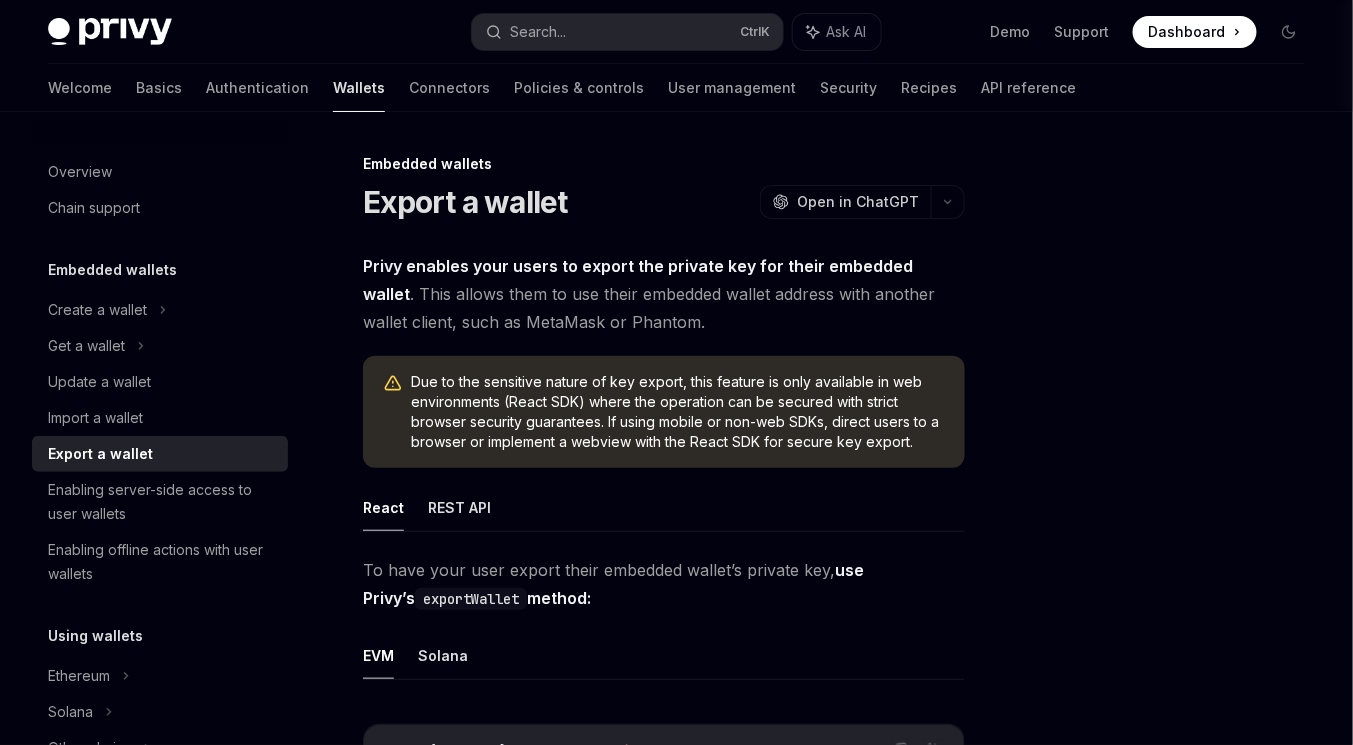 click at bounding box center [1169, 448] 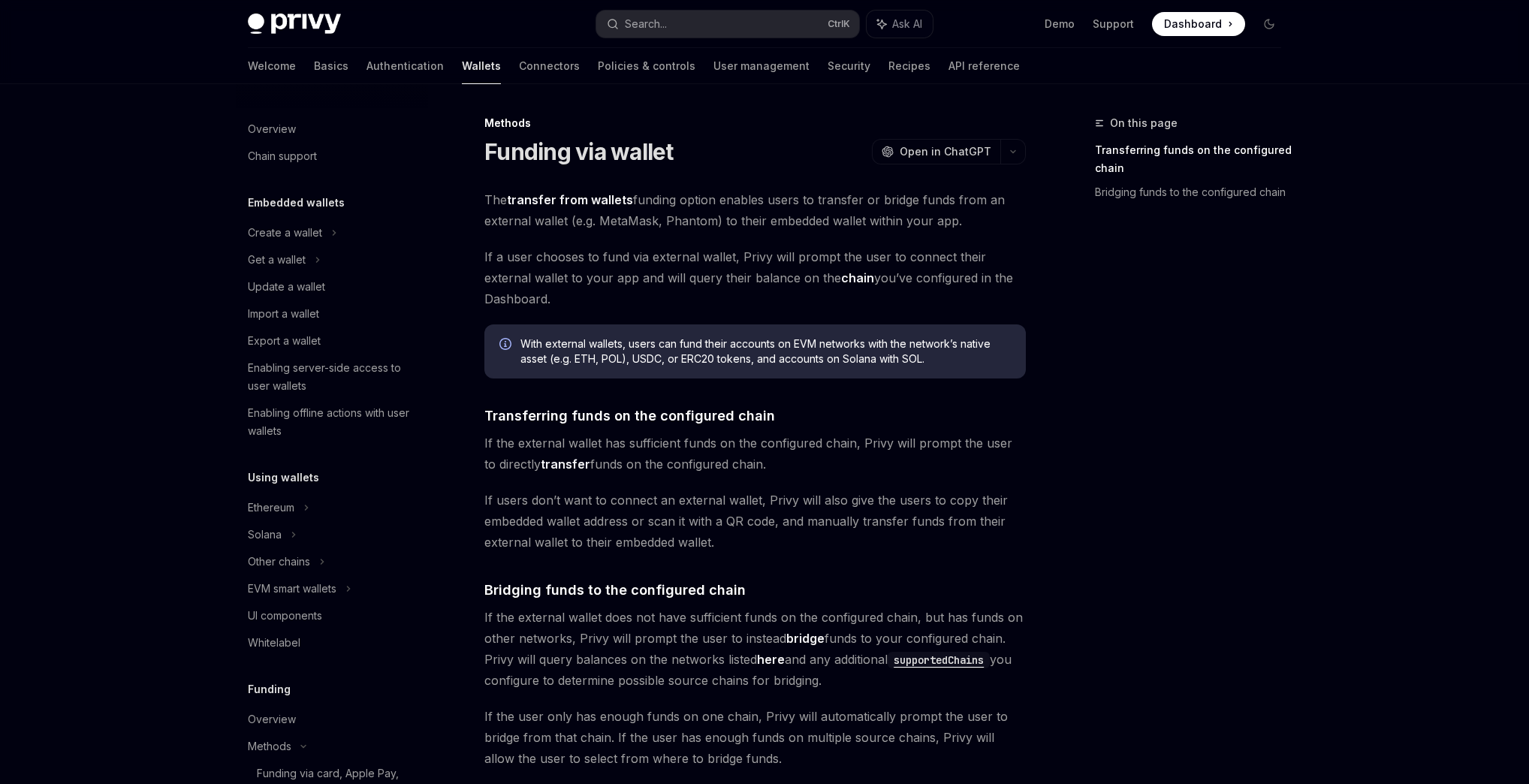 scroll, scrollTop: 300, scrollLeft: 0, axis: vertical 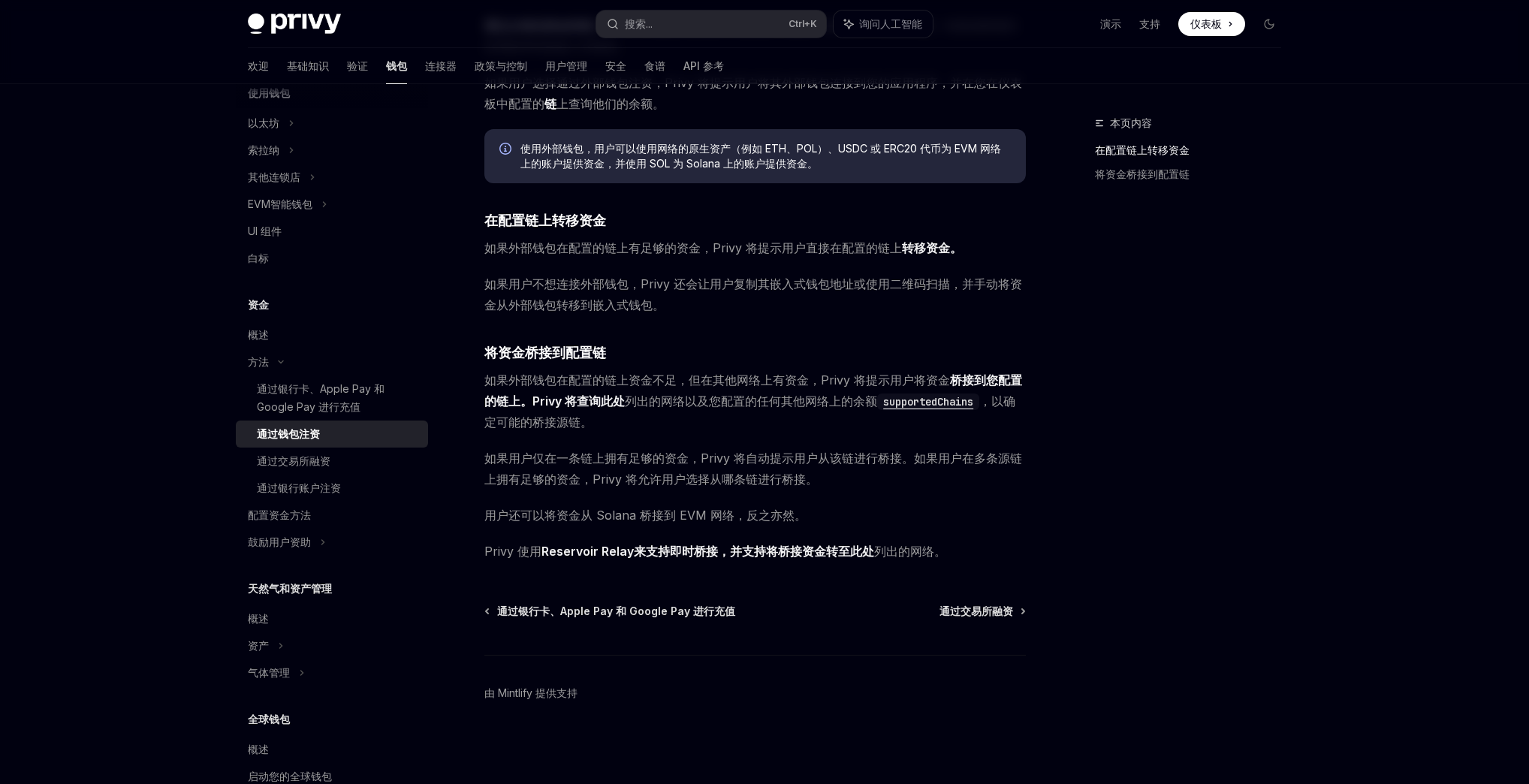 drag, startPoint x: 1322, startPoint y: 51, endPoint x: 1205, endPoint y: 255, distance: 235.17015 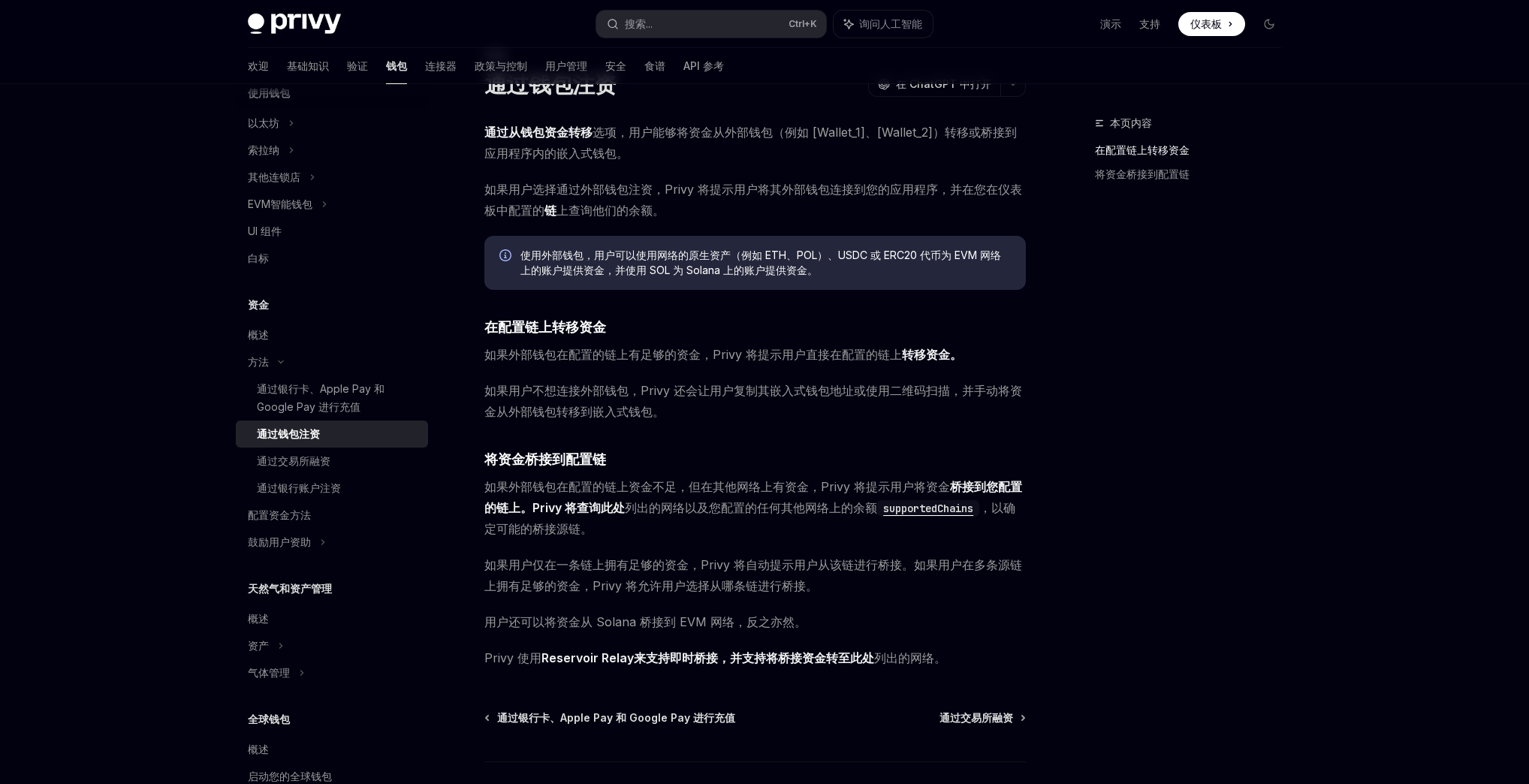 scroll, scrollTop: 0, scrollLeft: 0, axis: both 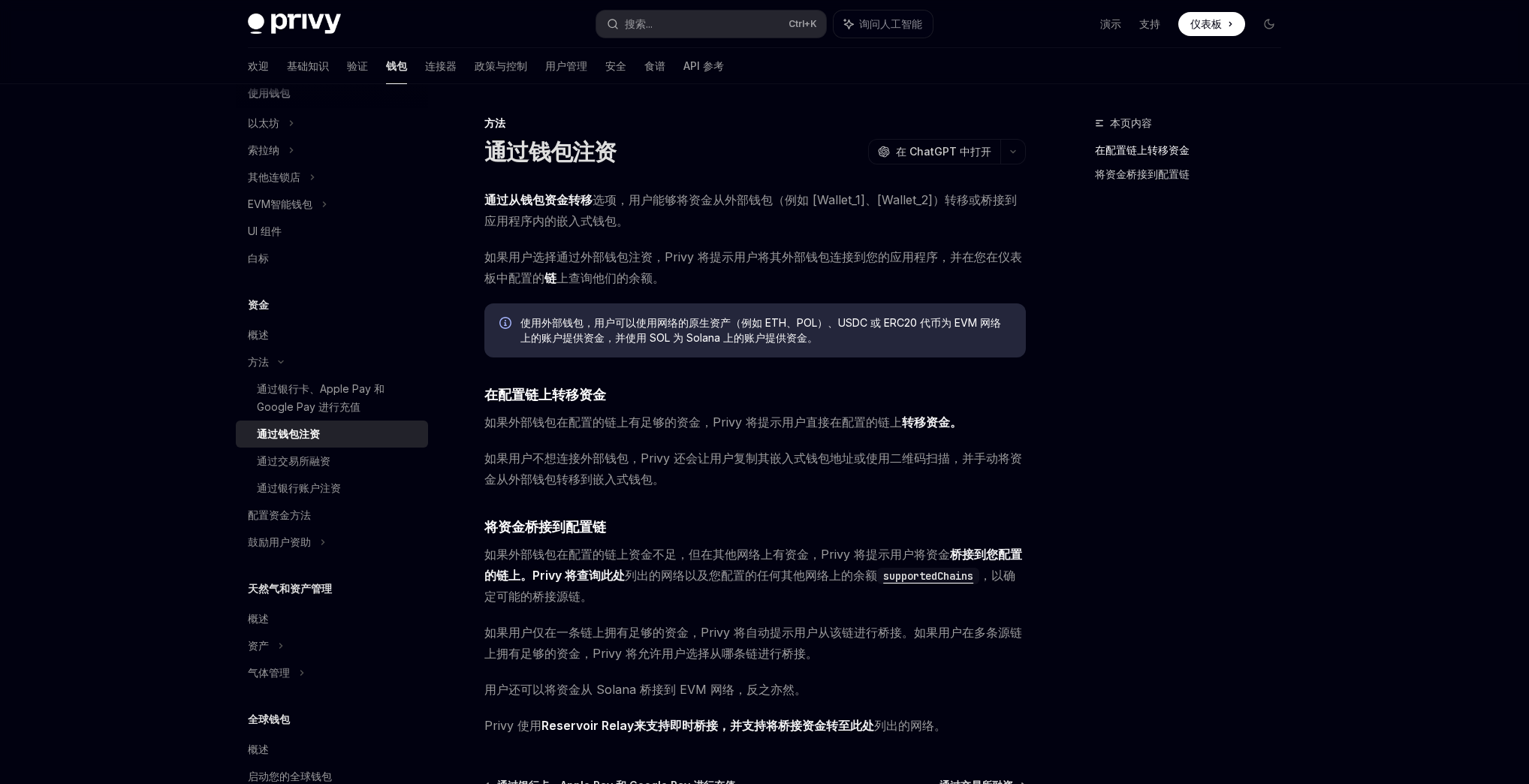 click on "将资金桥接到配置链" at bounding box center [1142, 173] 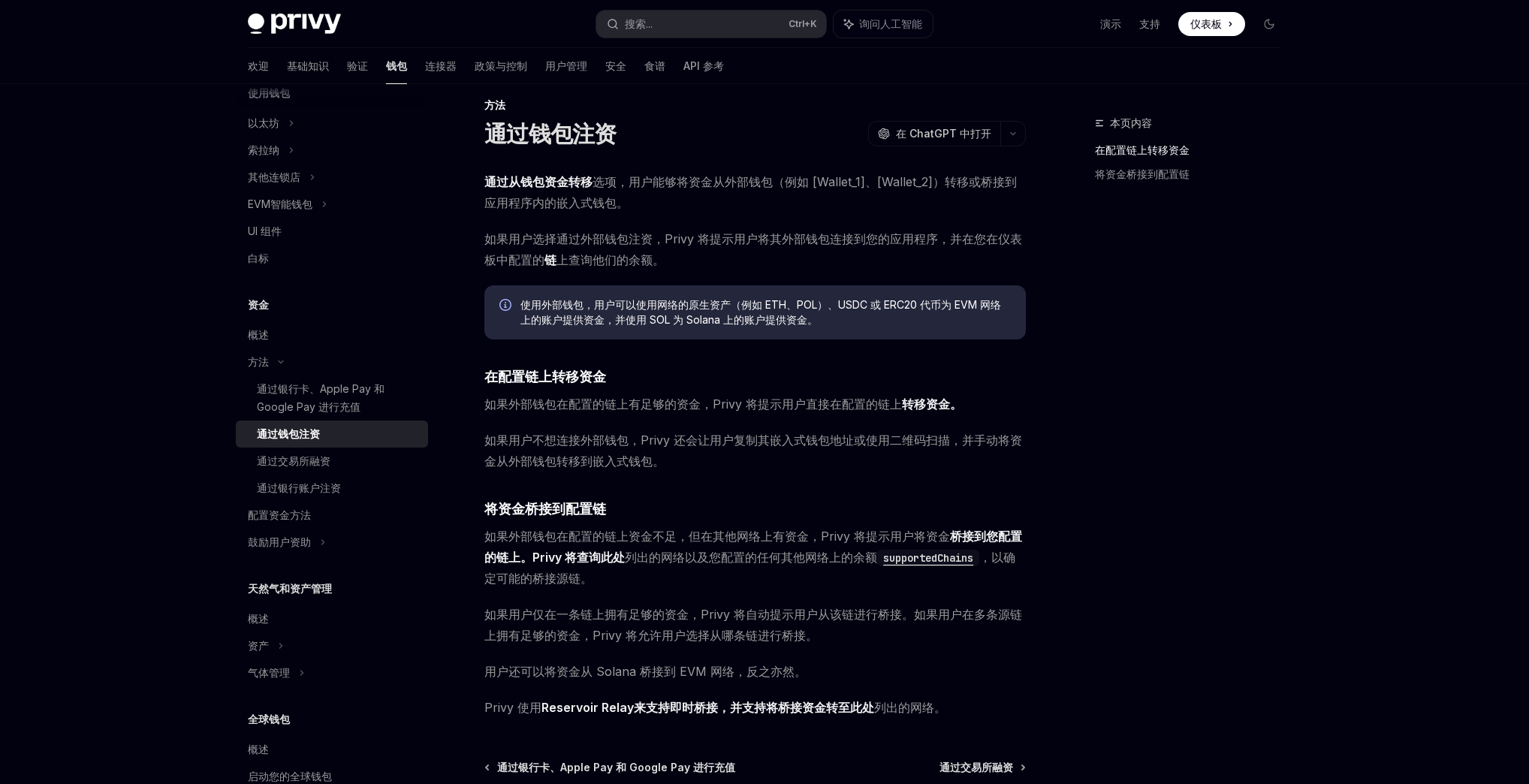 scroll, scrollTop: 0, scrollLeft: 0, axis: both 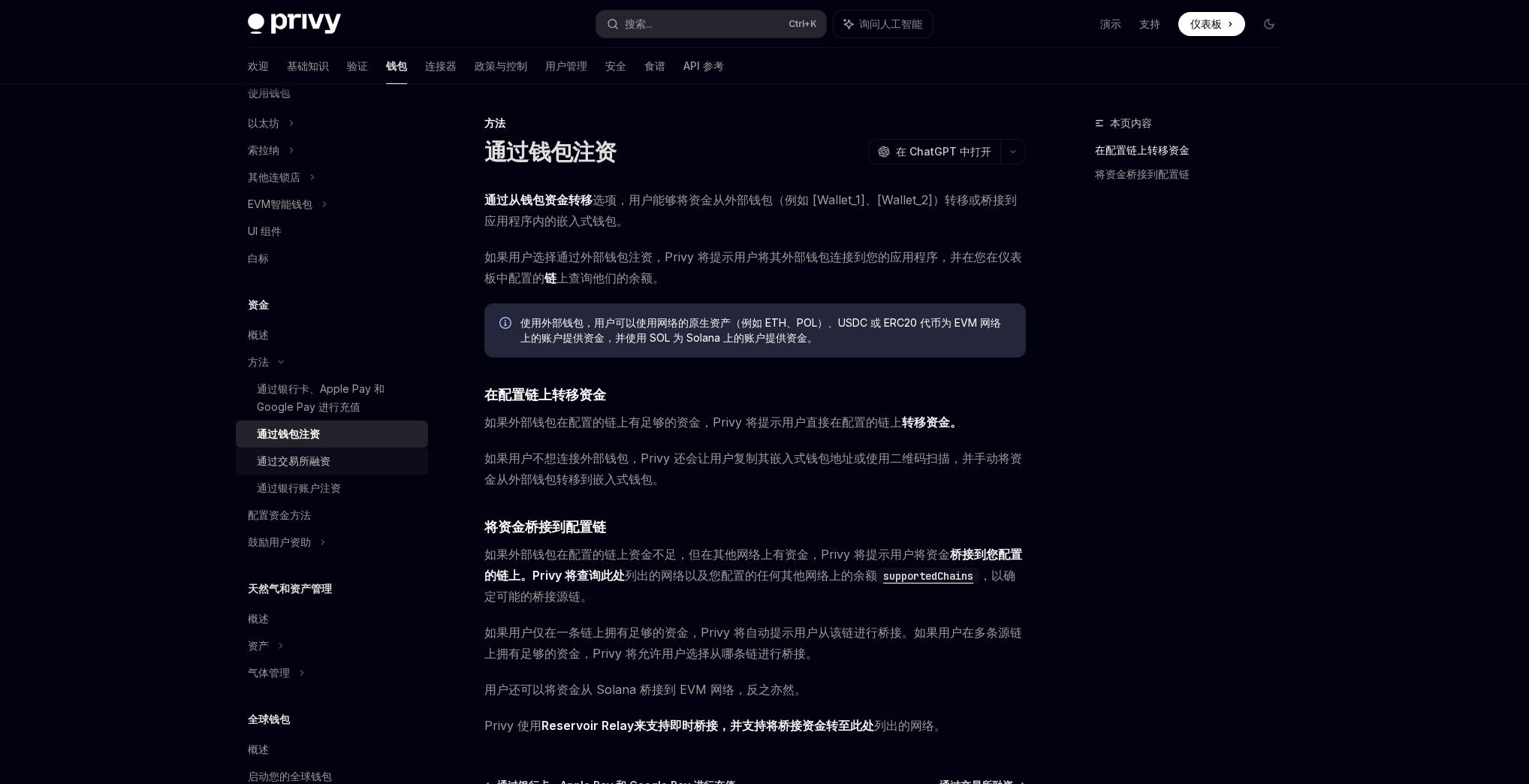 click on "通过交易所融资" at bounding box center (294, 460) 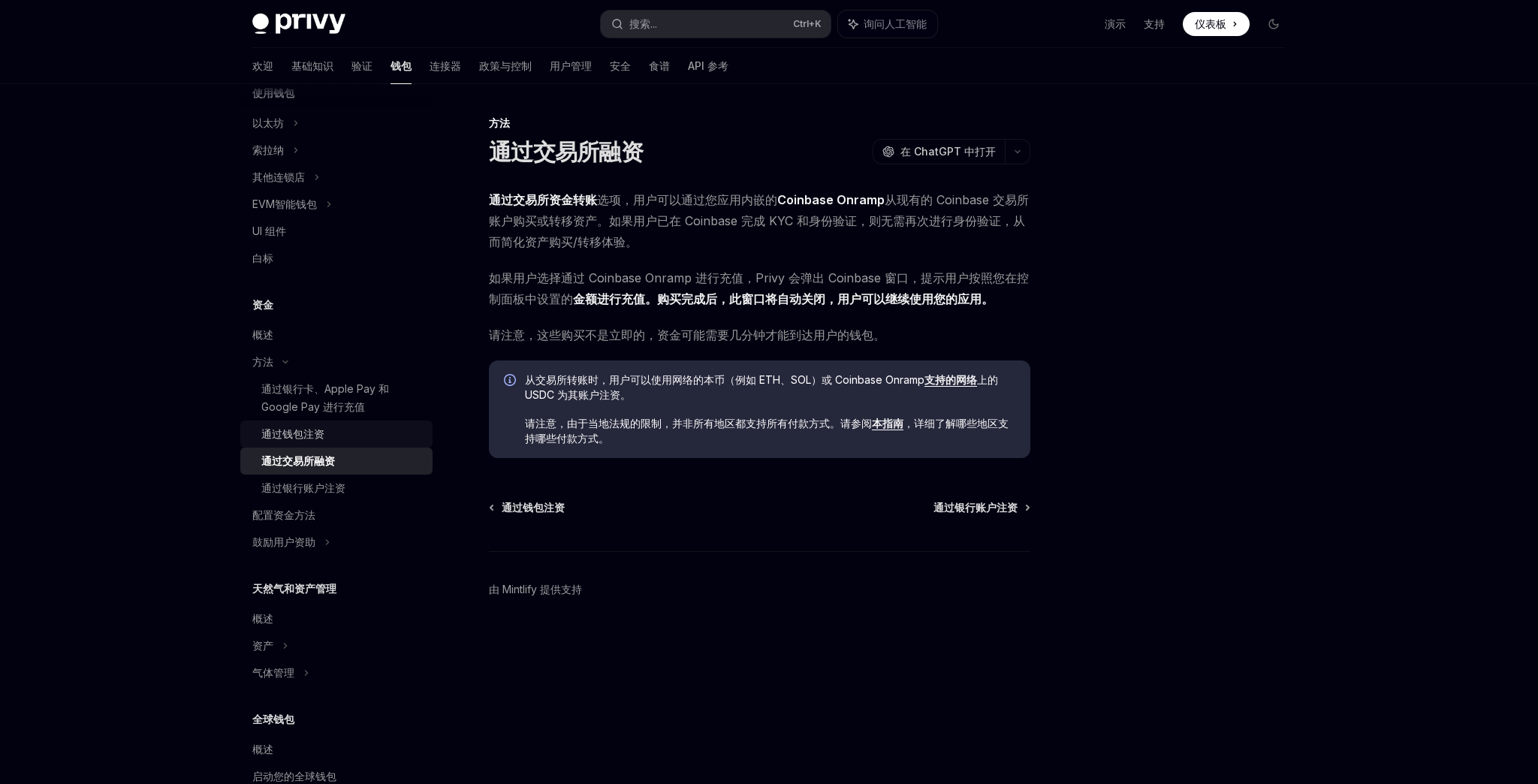 click on "通过钱包注资" at bounding box center (336, 434) 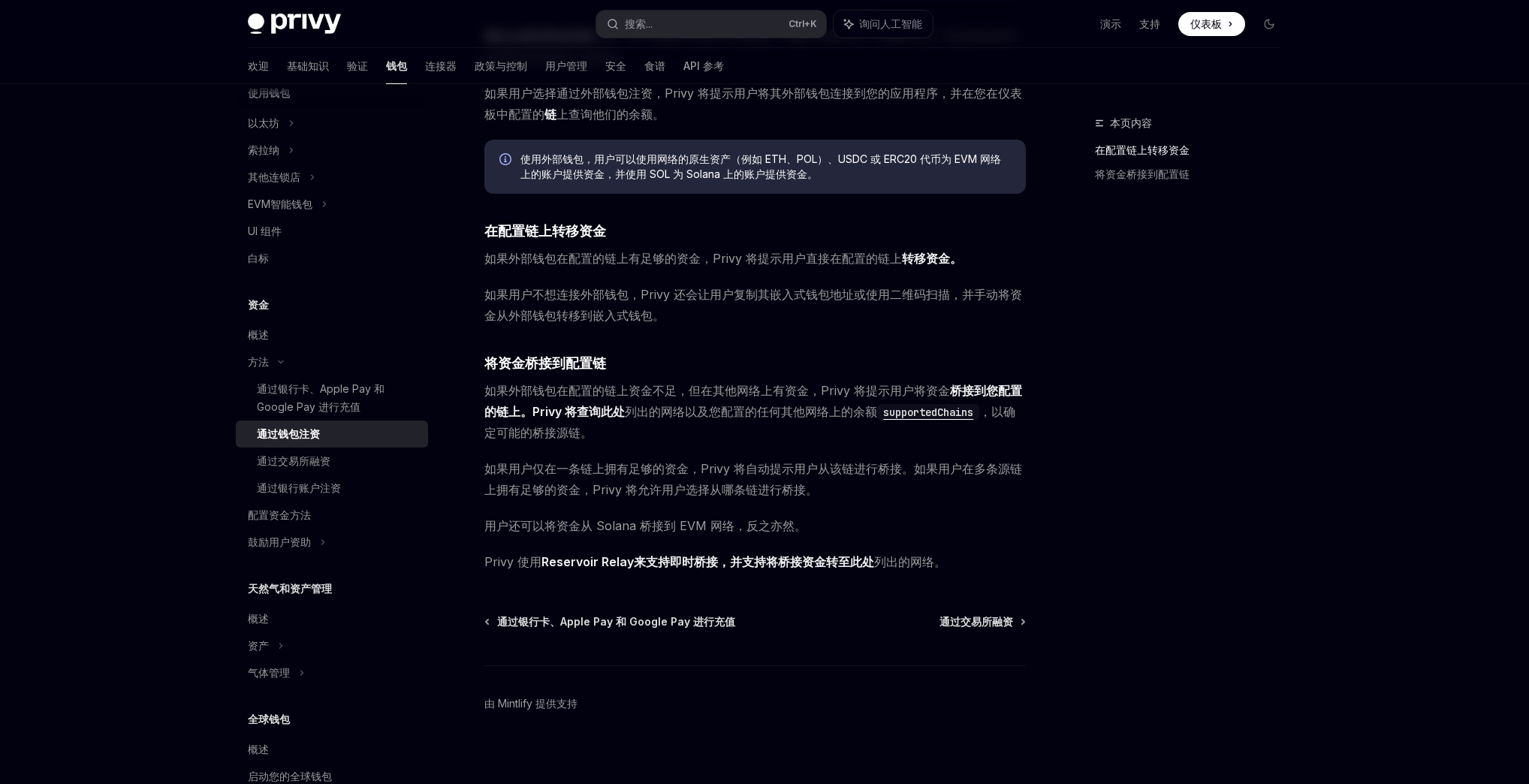 scroll, scrollTop: 174, scrollLeft: 0, axis: vertical 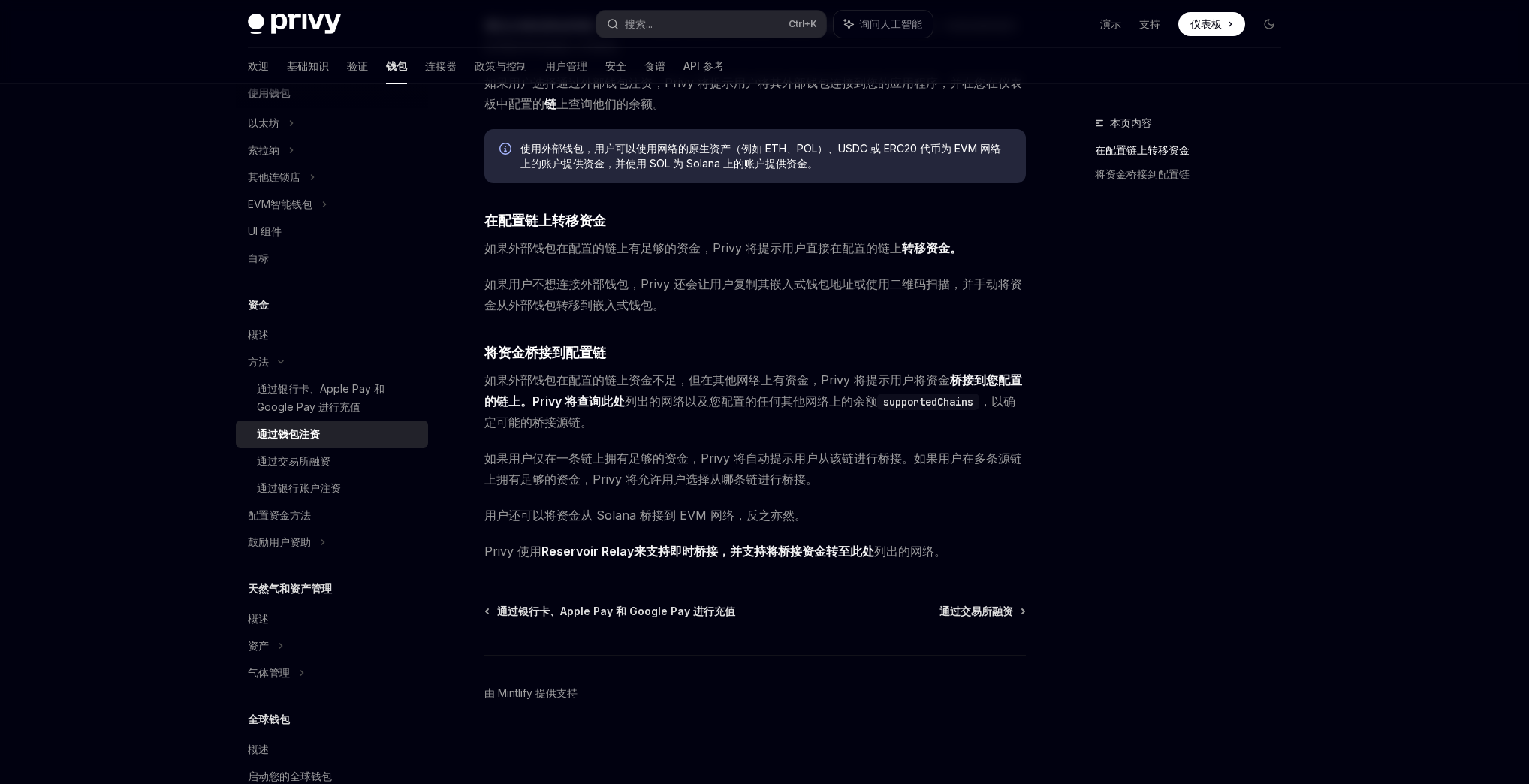 click on "Reservoir Relay来支持即时桥接，并支持将桥接资金转至" at bounding box center [695, 551] 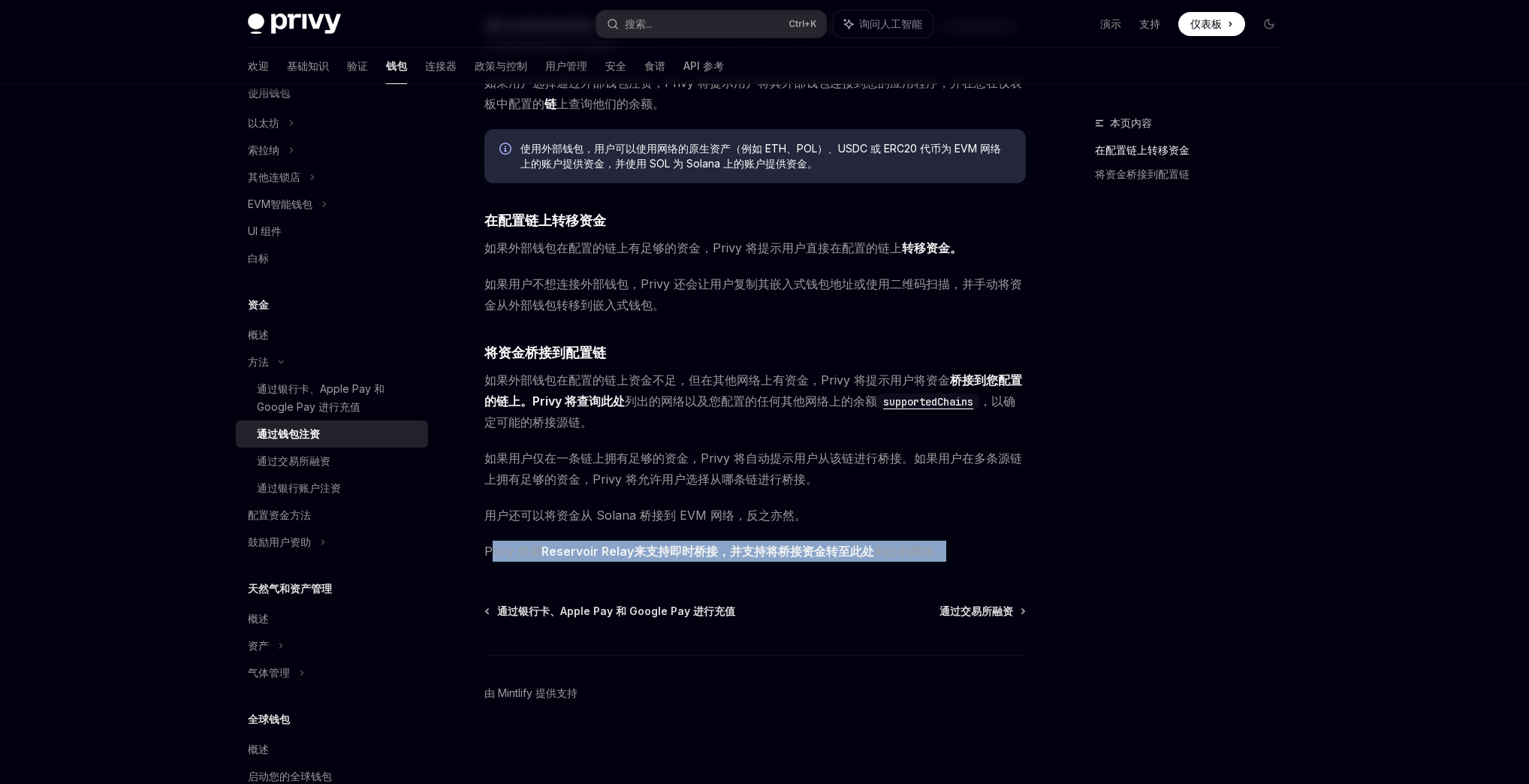 drag, startPoint x: 490, startPoint y: 547, endPoint x: 937, endPoint y: 556, distance: 447.0906 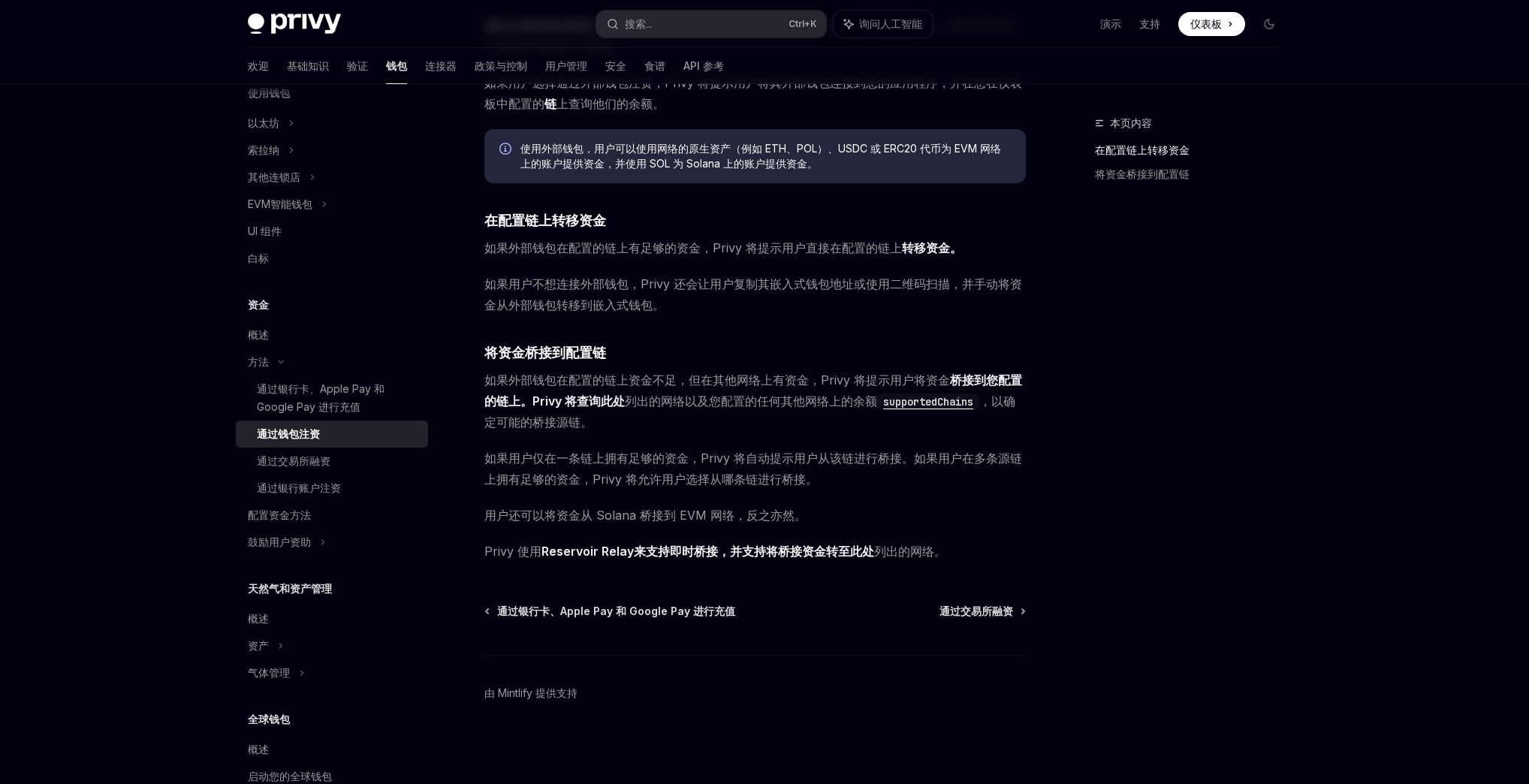 click on "方法 通过钱包注资 OpenAI 在 ChatGPT 中打开 OpenAI 在 ChatGPT 中打开 通过从钱包资金转移 选项 ，用户能够将资金从外部钱包（例如 MetaMask、Phantom）转移或桥接到应用程序内的嵌入式钱包。
如果用户选择通过外部钱包注资，Privy 将提示用户将其外部钱包连接到您的应用程序，并在您在仪表板中配置的 链 上查询他们的余额。
使用外部钱包，用户可以使用网络的原生资产（例如 ETH、POL）、USDC 或 ERC20 代币为 EVM 网络上的账户提供资金，并使用 SOL 为 Solana 上的账户提供资金。
​ 在配置链上转移资金
如果外部钱包在配置的链上有足够的资金，Privy 将提示用户直接 在配置的链上 转移资金。
如果用户不想连接外部钱包，Privy 还会让用户复制其嵌入式钱包地址或使用二维码扫描，并手动将资金从外部钱包转移到嵌入式钱包。
​ 将资金桥接到配置链
此处 列出的网络" at bounding box center (614, 362) 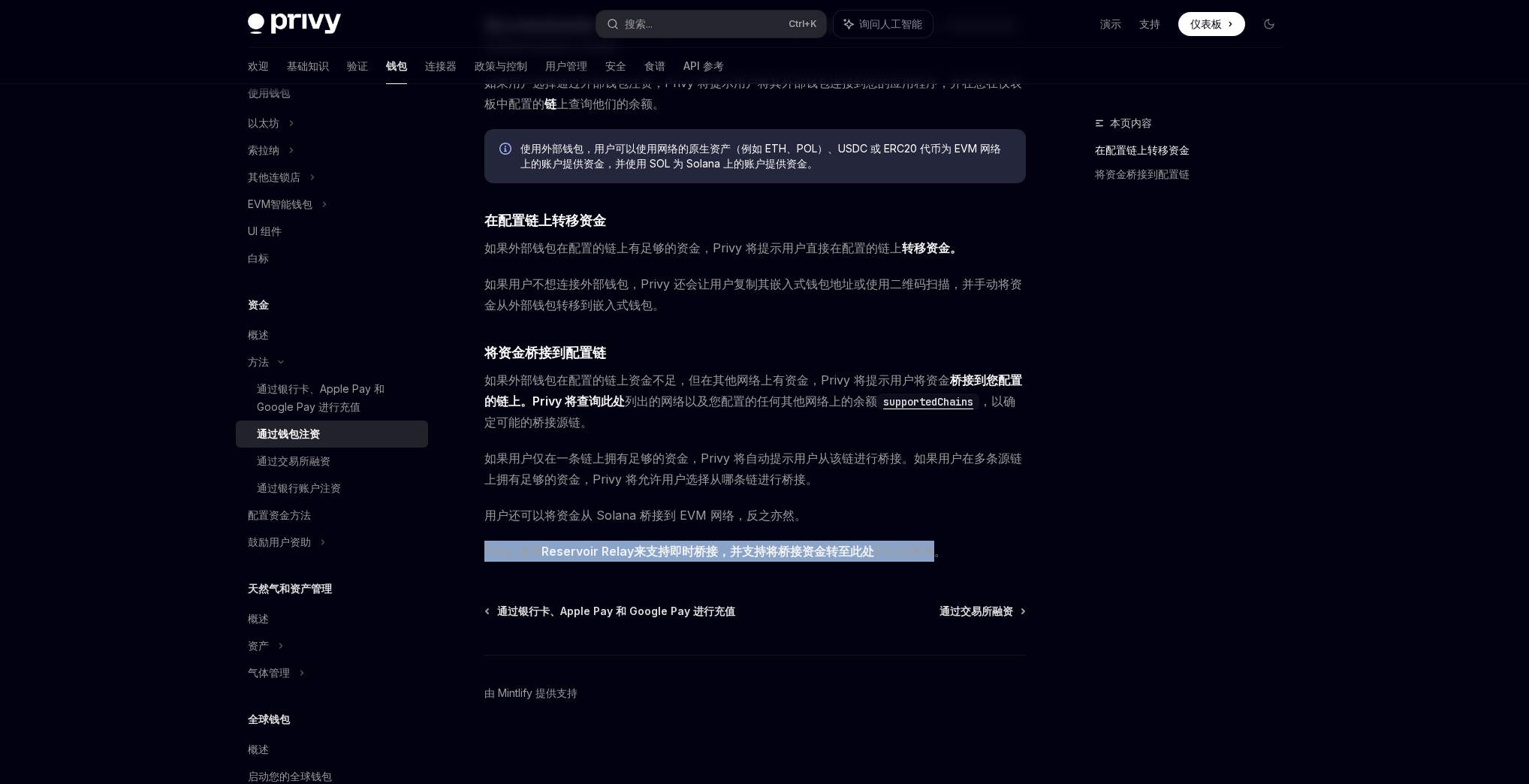 drag, startPoint x: 482, startPoint y: 548, endPoint x: 927, endPoint y: 546, distance: 445.0045 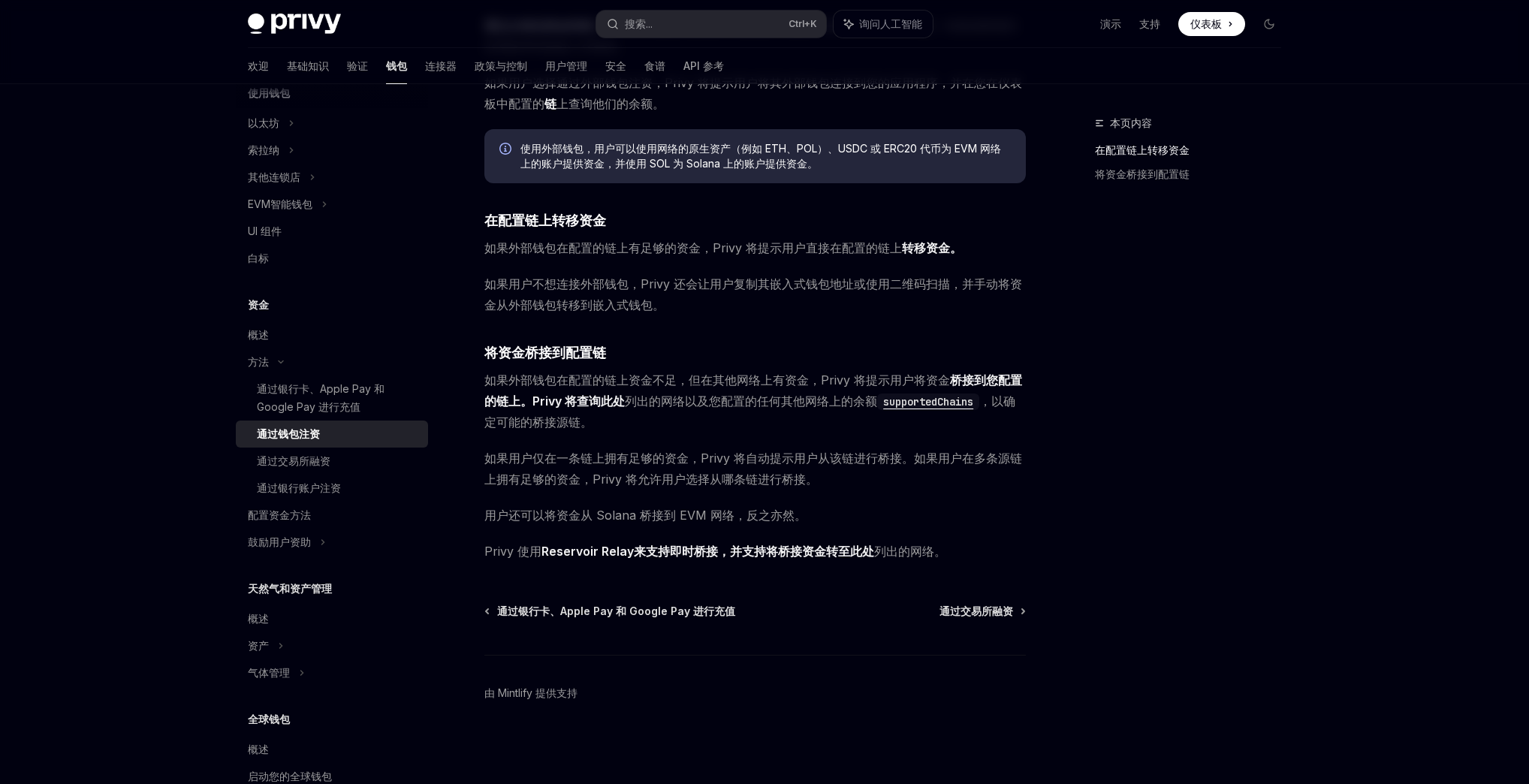 click on "通过从钱包资金转移 选项 ，用户能够将资金从外部钱包（例如 MetaMask、Phantom）转移或桥接到应用程序内的嵌入式钱包。
如果用户选择通过外部钱包注资，Privy 将提示用户将其外部钱包连接到您的应用程序，并在您在仪表板中配置的 链 上查询他们的余额。
使用外部钱包，用户可以使用网络的原生资产（例如 ETH、POL）、USDC 或 ERC20 代币为 EVM 网络上的账户提供资金，并使用 SOL 为 Solana 上的账户提供资金。
​ 在配置链上转移资金
如果外部钱包在配置的链上有足够的资金，Privy 将提示用户直接 在配置的链上 转移资金。
如果用户不想连接外部钱包，Privy 还会让用户复制其嵌入式钱包地址或使用二维码扫描，并手动将资金从外部钱包转移到嵌入式钱包。
​ 将资金桥接到配置链
桥接到您配置的链上。Privy 将查询 此处 列出的网络 supportedChains
Privy 使用 。" at bounding box center (755, 288) 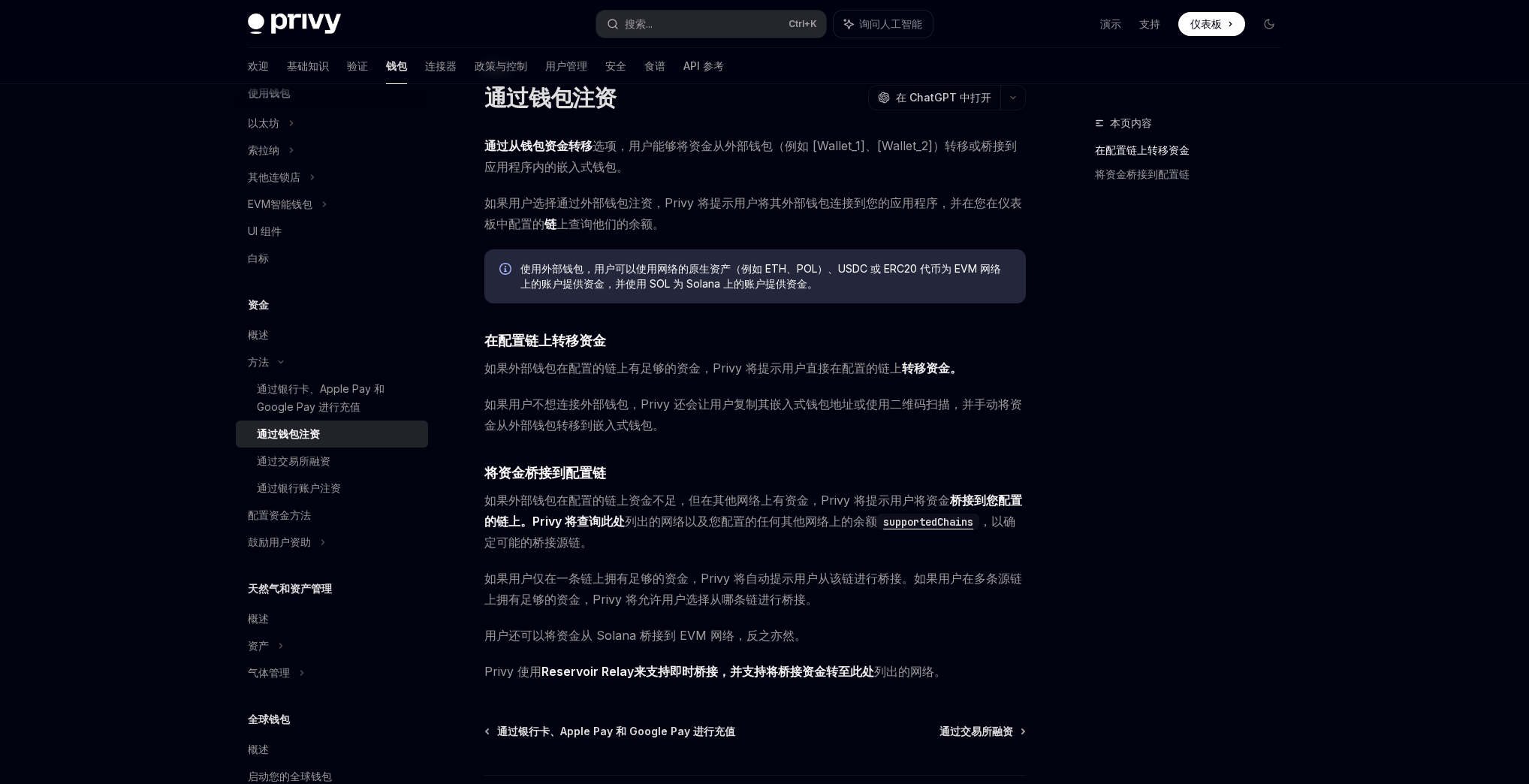 scroll, scrollTop: 0, scrollLeft: 0, axis: both 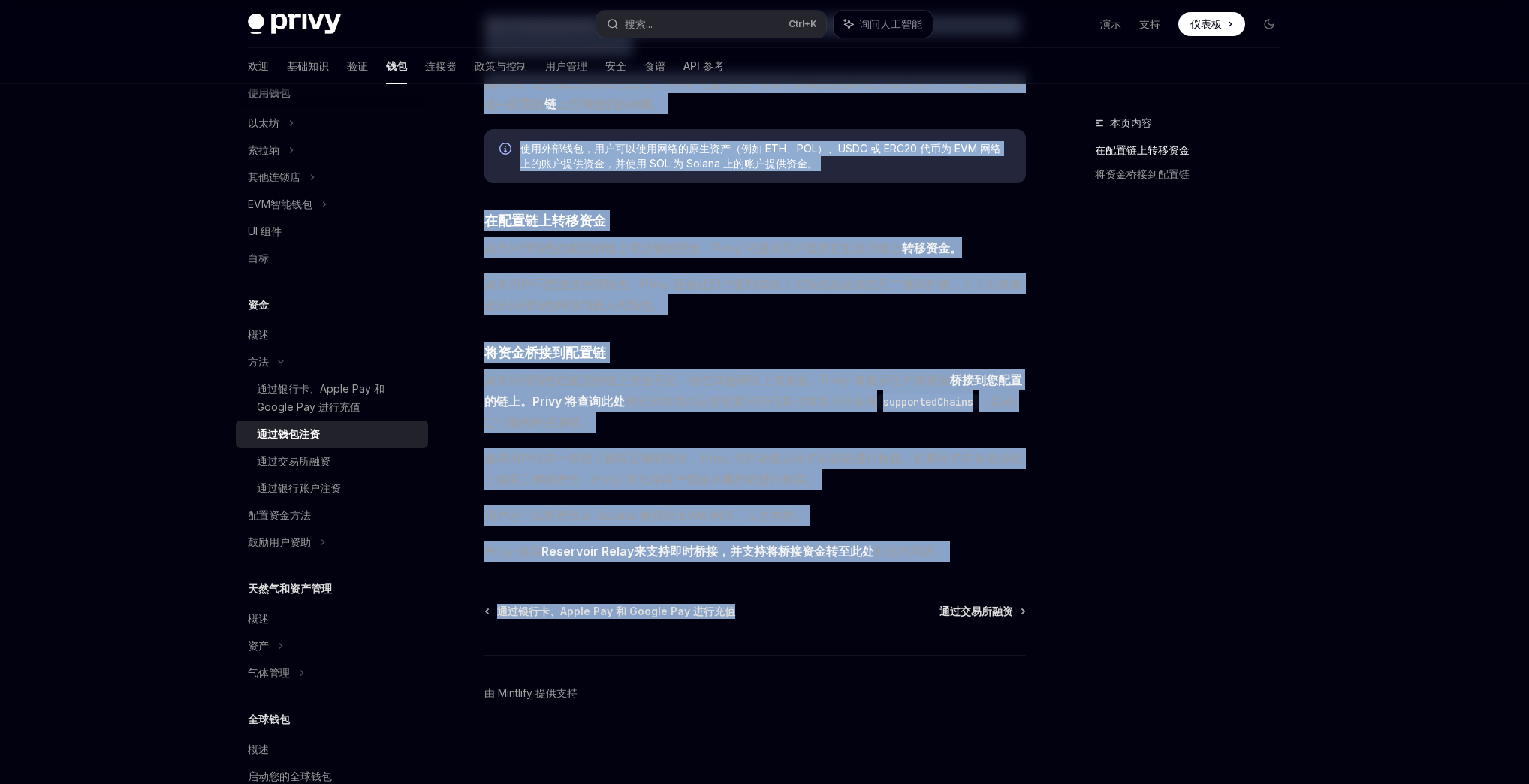 drag, startPoint x: 484, startPoint y: 198, endPoint x: 768, endPoint y: 610, distance: 500.39984 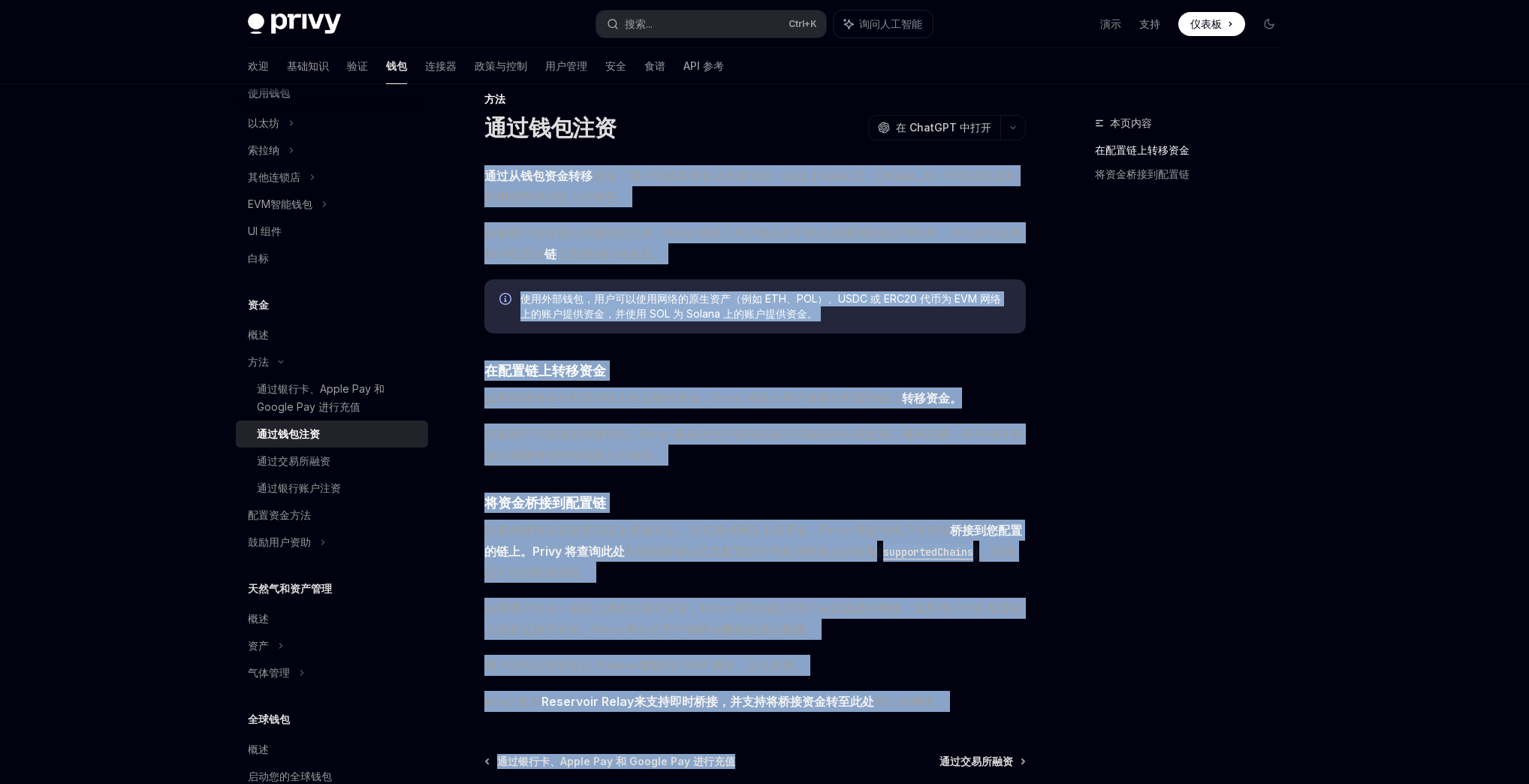 scroll, scrollTop: 0, scrollLeft: 0, axis: both 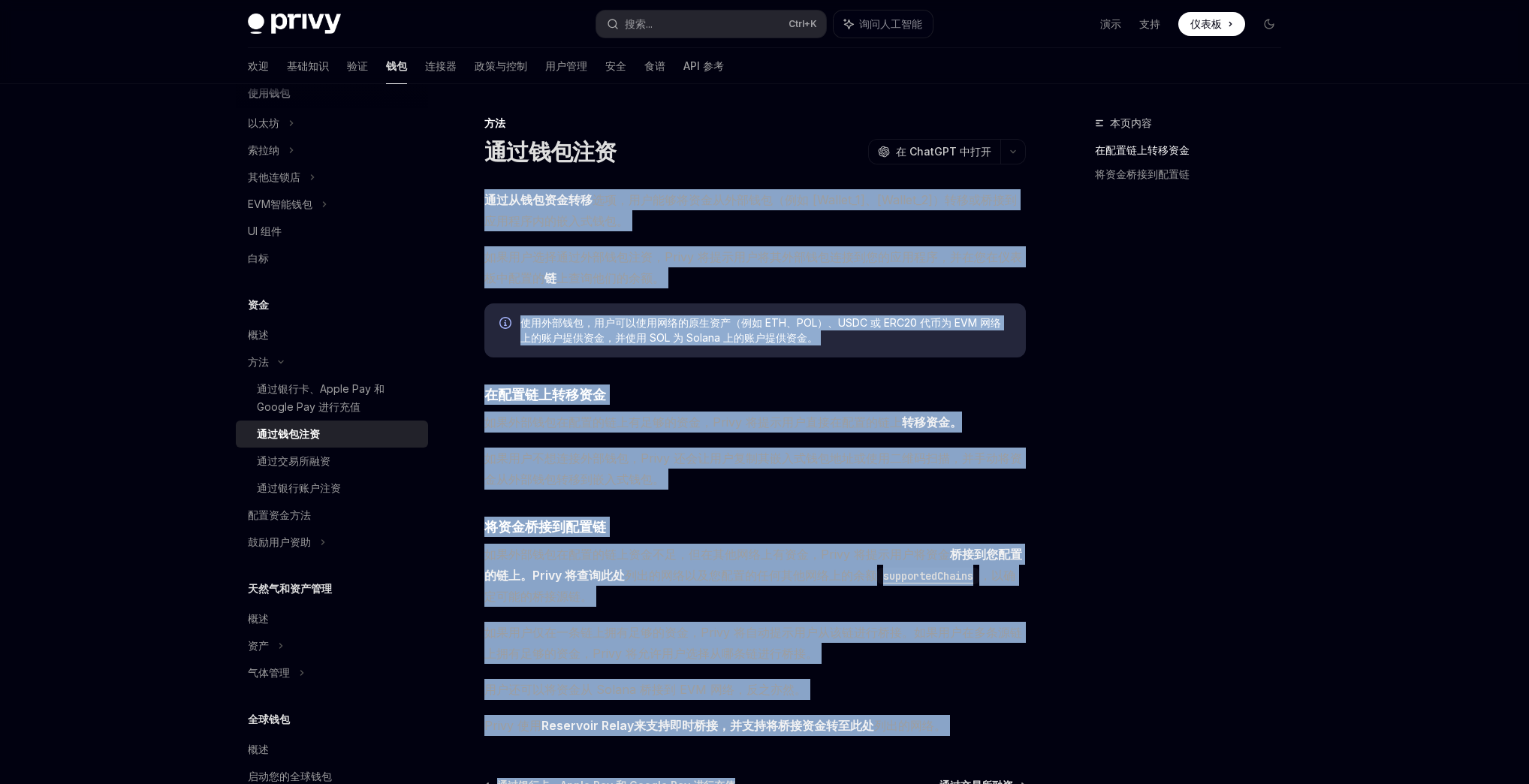 copy on "通过从钱包资金转移 选项 ，用户能够将资金从外部钱包（例如 MetaMask、Phantom）转移或桥接到应用程序内的嵌入式钱包。
如果用户选择通过外部钱包注资，Privy 将提示用户将其外部钱包连接到您的应用程序，并在您在仪表板中配置的 链 上查询他们的余额。
使用外部钱包，用户可以使用网络的原生资产（例如 ETH、POL）、USDC 或 ERC20 代币为 EVM 网络上的账户提供资金，并使用 SOL 为 Solana 上的账户提供资金。
​ 在配置链上转移资金
如果外部钱包在配置的链上有足够的资金，Privy 将提示用户直接 在配置的链上 转移资金。
如果用户不想连接外部钱包，Privy 还会让用户复制其嵌入式钱包地址或使用二维码扫描，并手动将资金从外部钱包转移到嵌入式钱包。
​ 将资金桥接到配置链
如果外部钱包在配置的链上资金不足，但在其他网络上有资金，Privy 将提示用户将资金 桥接到您配置的链上。Privy 将查询 此处 列出的网络 以及您配置的任何其他网络上的余额 supportedChains ，以确定可能的桥接源链。
如果用户仅在一条链上拥有足够的资金，Privy 将自动提示用户从该链进行桥接。如果用户在多条源链上拥有足够的资金，Privy 将允许用户选择从哪条链进行桥接。
用户还可以将资金从 Solana 桥接到 EVM 网络，反之亦然。
Privy 使用 Reservoir Relay来支持即时桥接，并支持将桥接资金转至 此处 列出的网络 。 通过银行卡、Apple Pay 和 Google Pay 进行充值..." 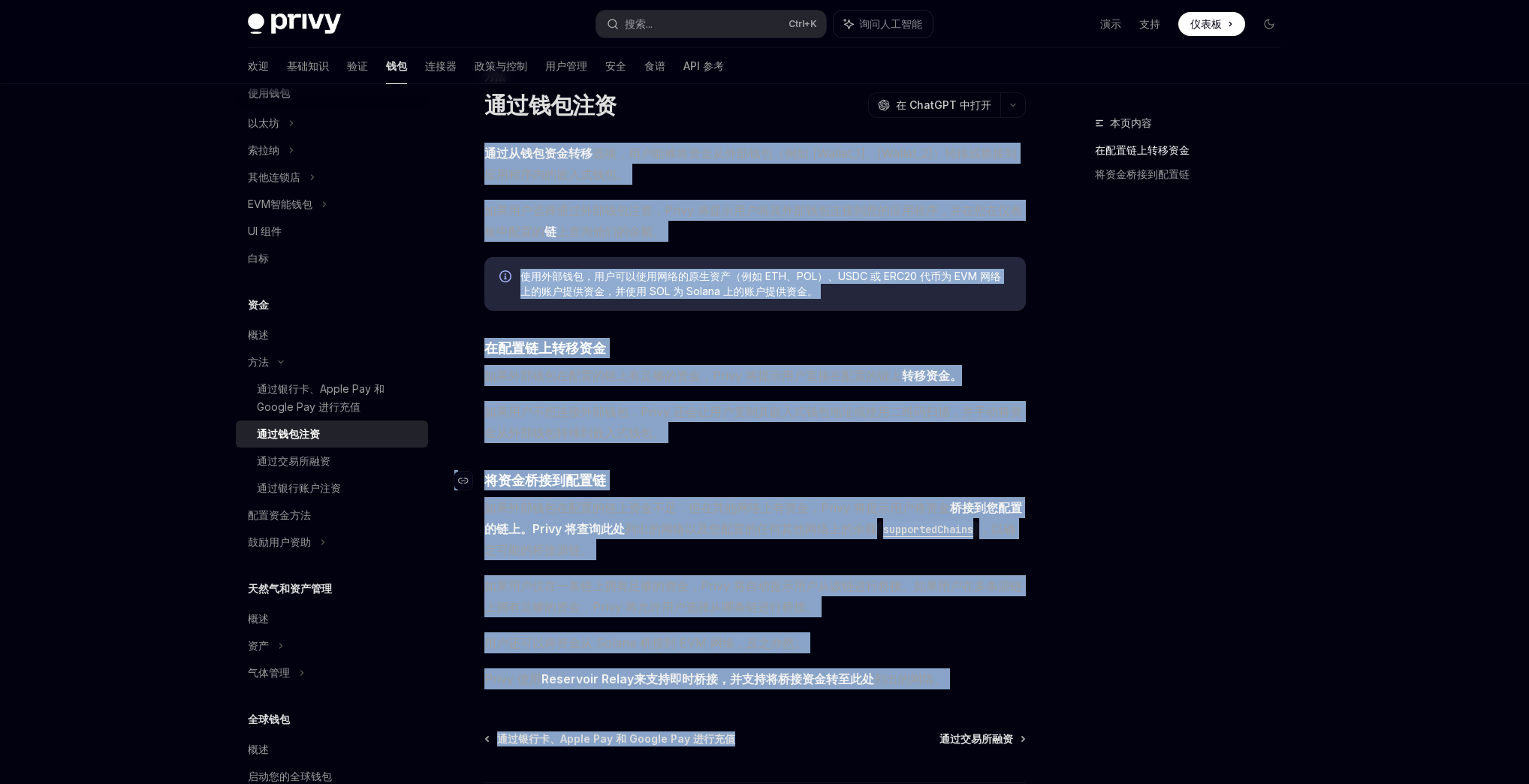 scroll, scrollTop: 174, scrollLeft: 0, axis: vertical 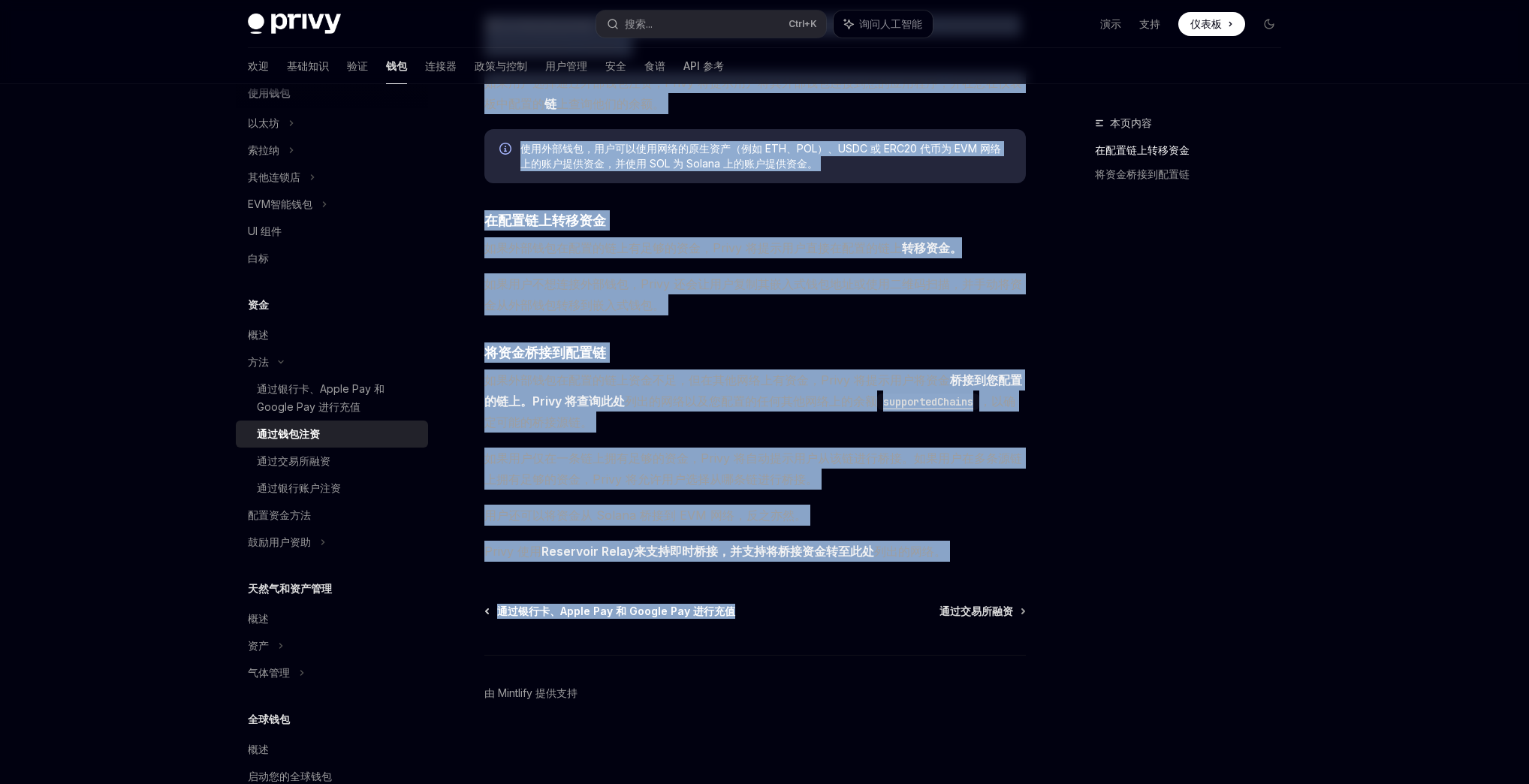 click on "通过银行卡、Apple Pay 和 Google Pay 进行充值" at bounding box center (616, 611) 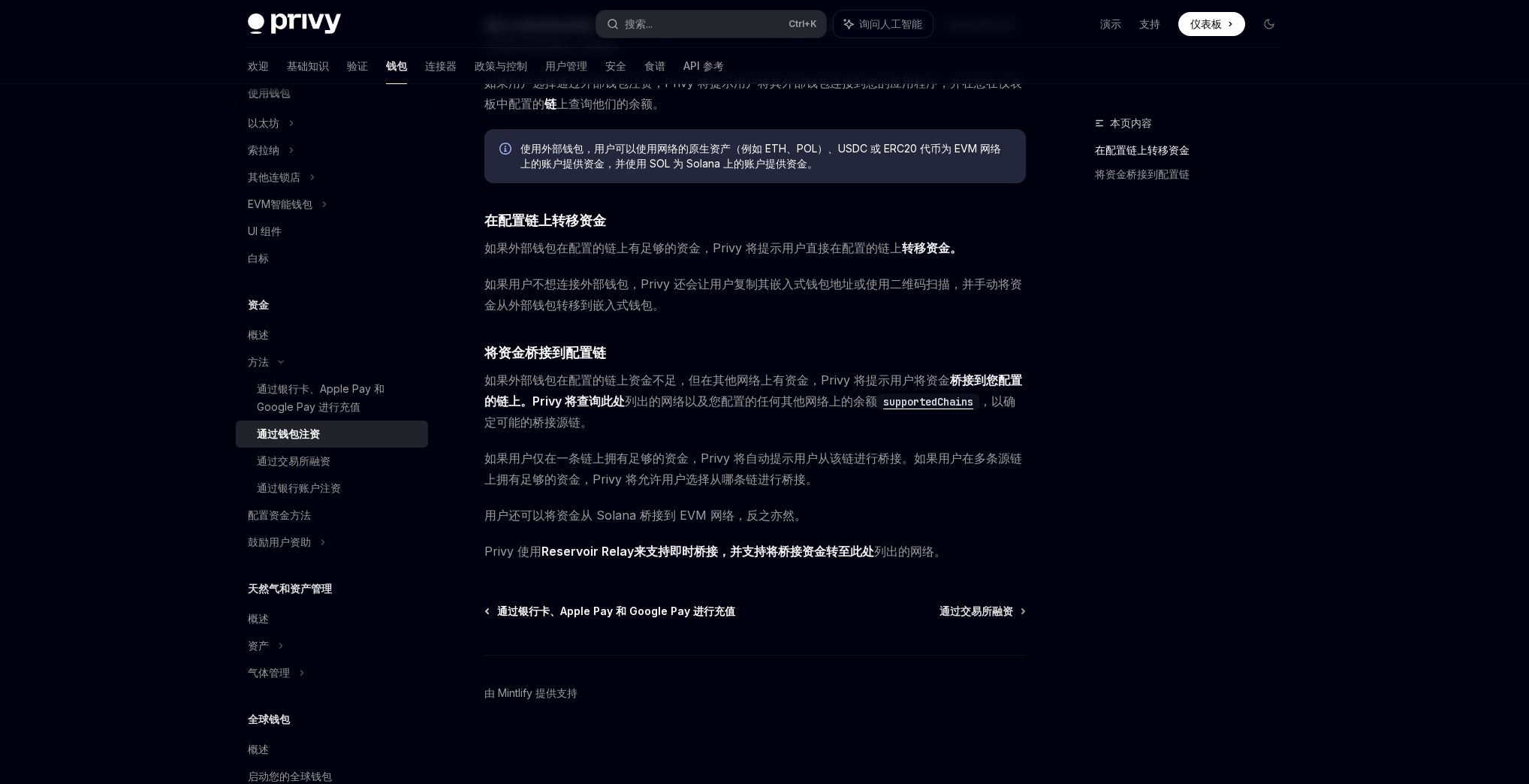 scroll, scrollTop: 0, scrollLeft: 0, axis: both 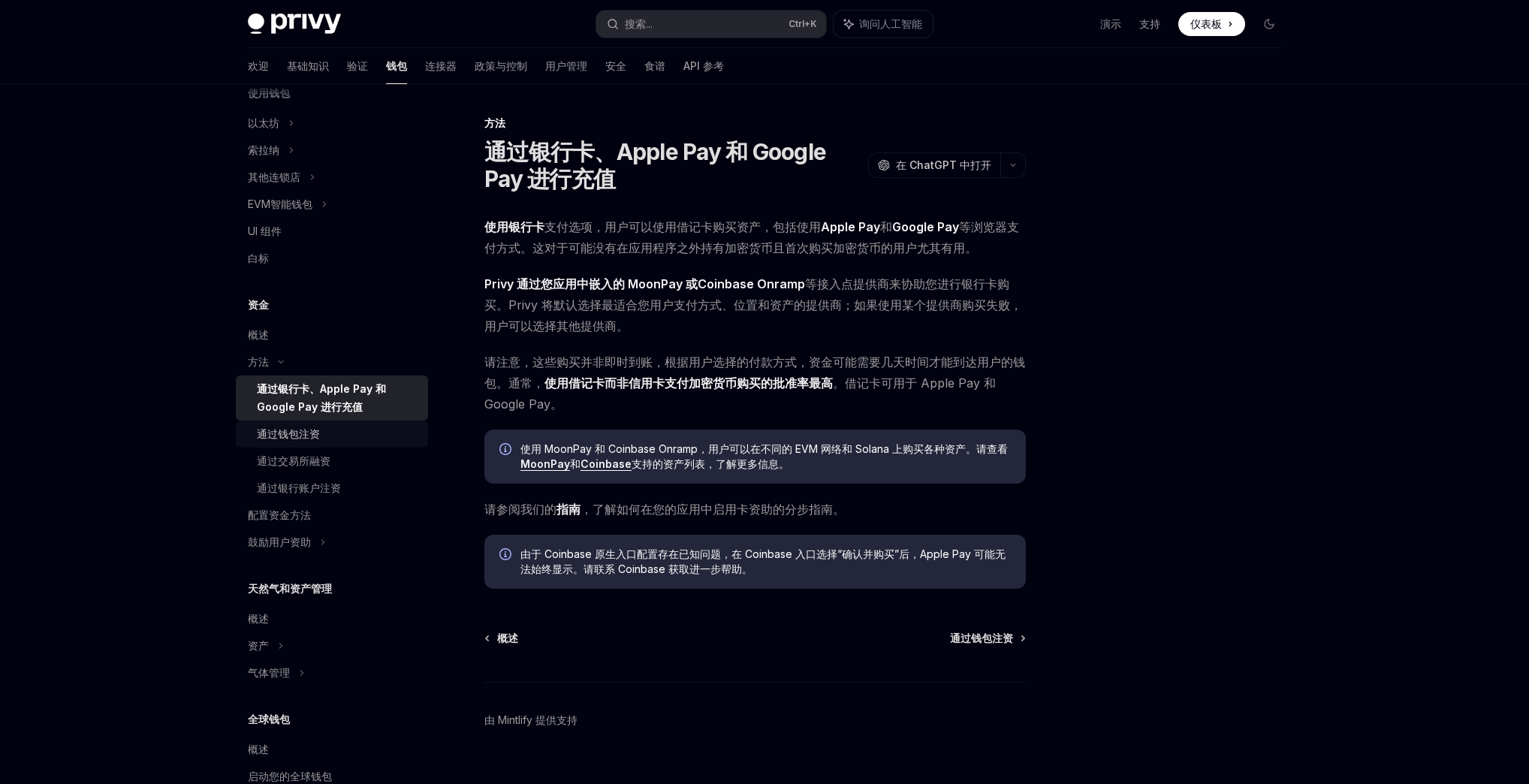 click on "通过钱包注资" at bounding box center (338, 434) 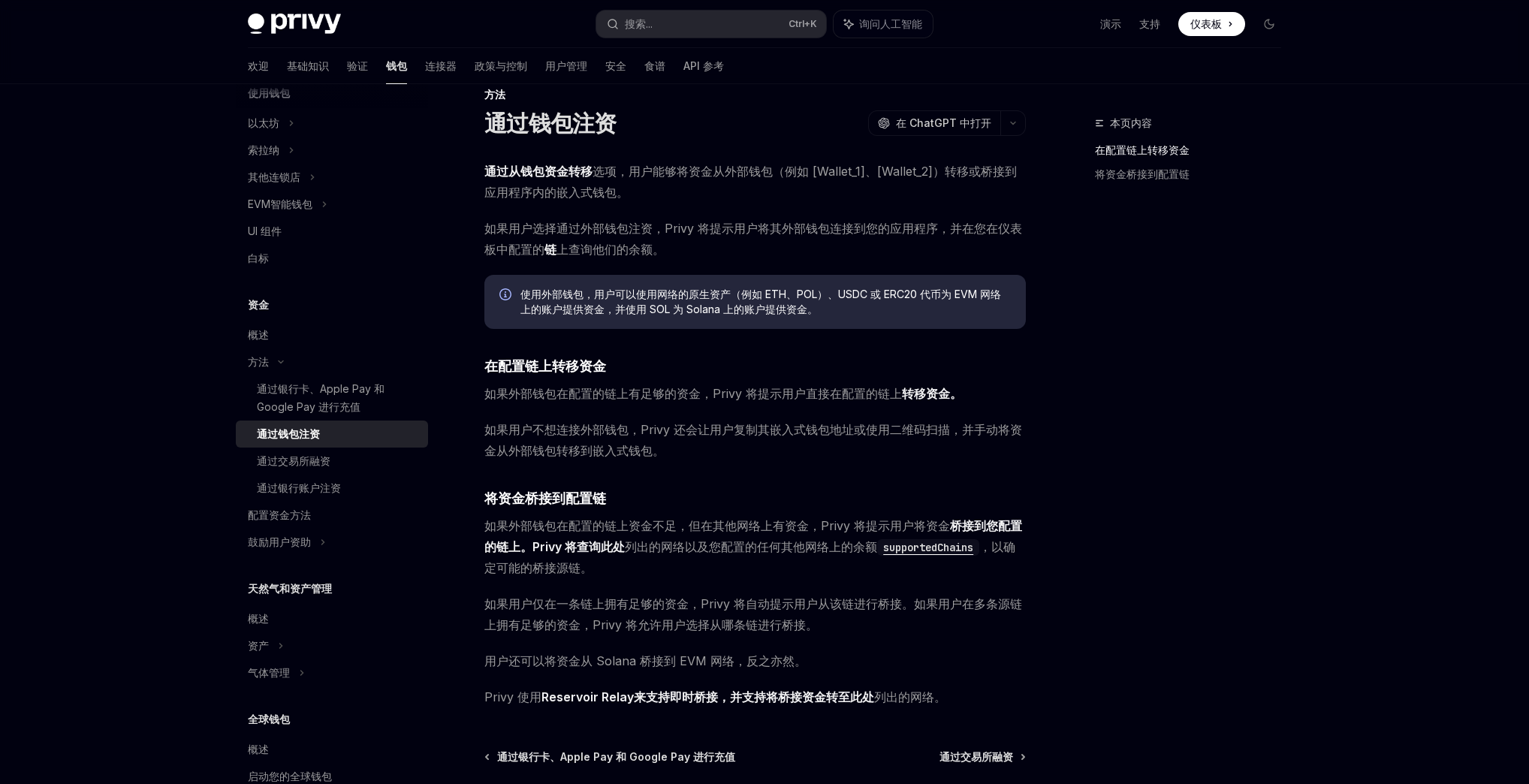 scroll, scrollTop: 174, scrollLeft: 0, axis: vertical 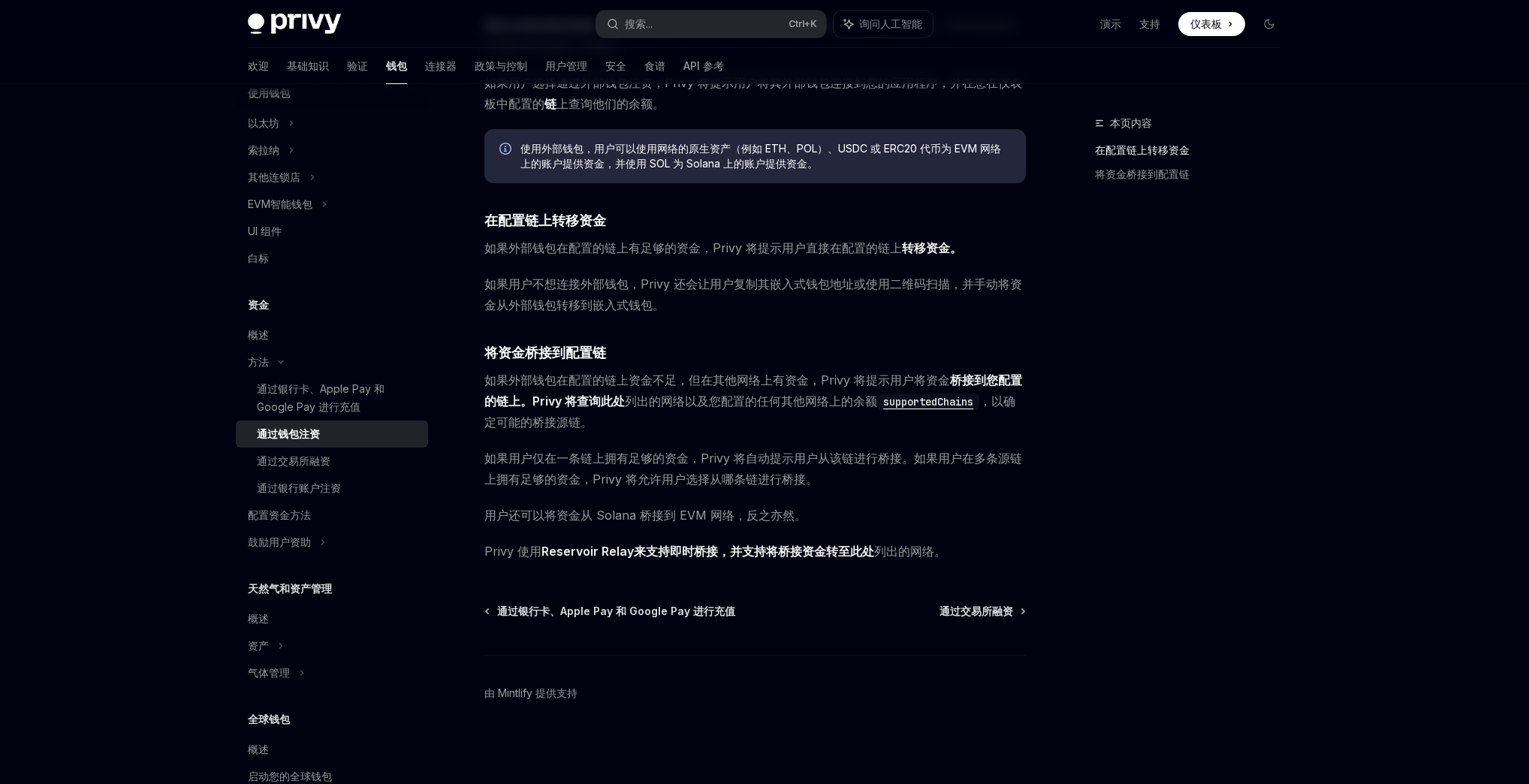click on "Reservoir Relay来支持即时桥接，并支持将桥接资金转至" at bounding box center [695, 551] 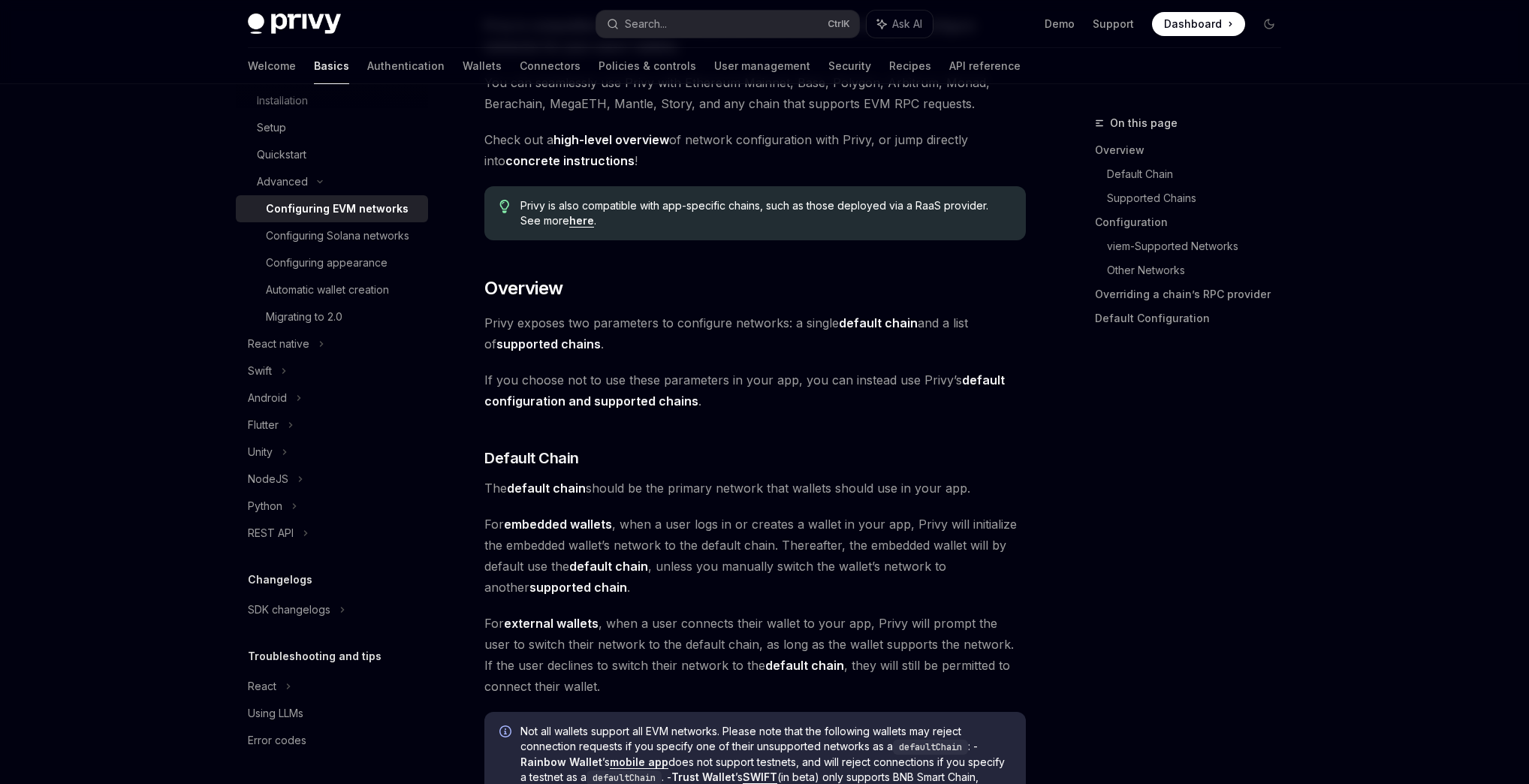 scroll, scrollTop: 923, scrollLeft: 0, axis: vertical 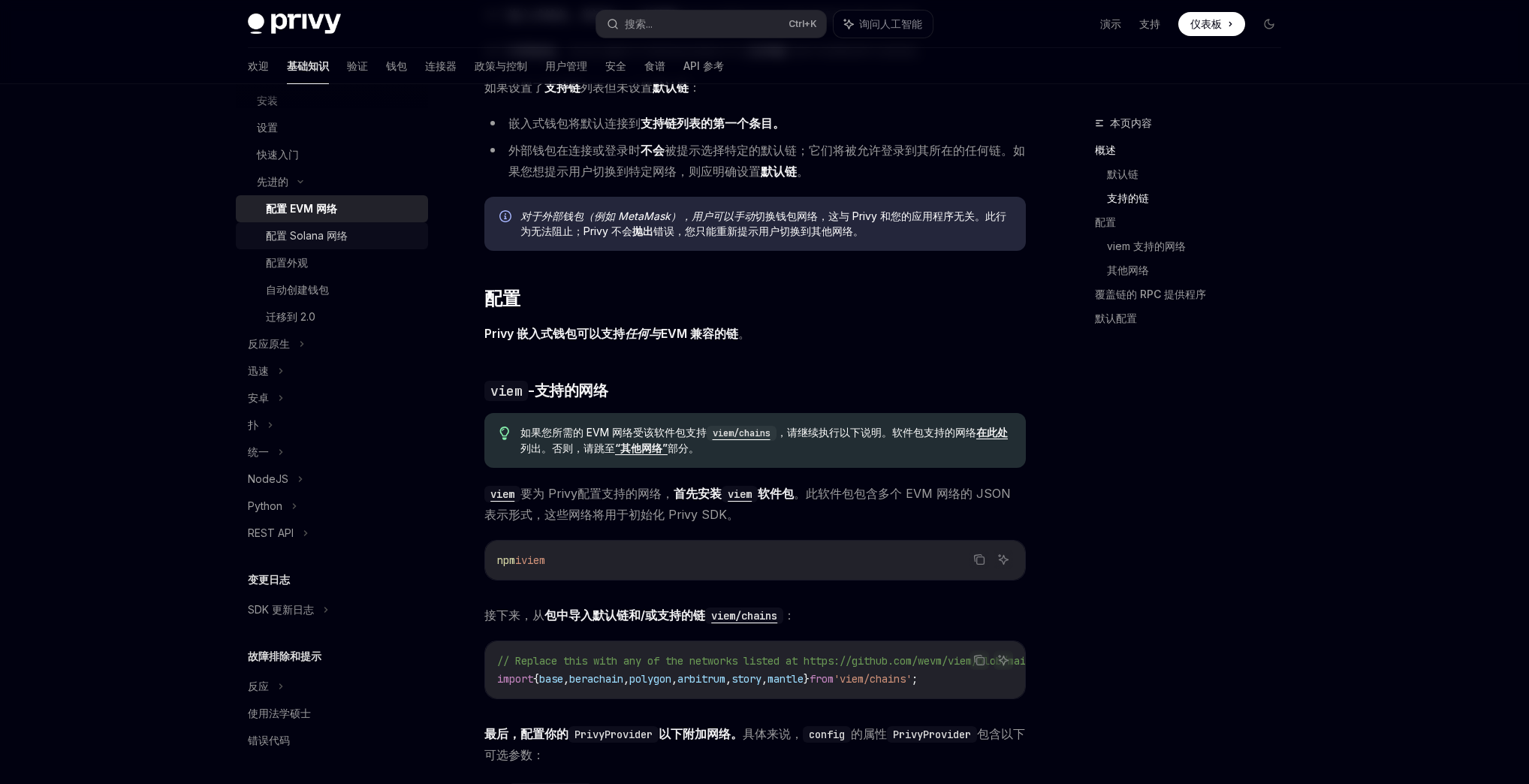 click on "配置 Solana 网络" at bounding box center (306, 235) 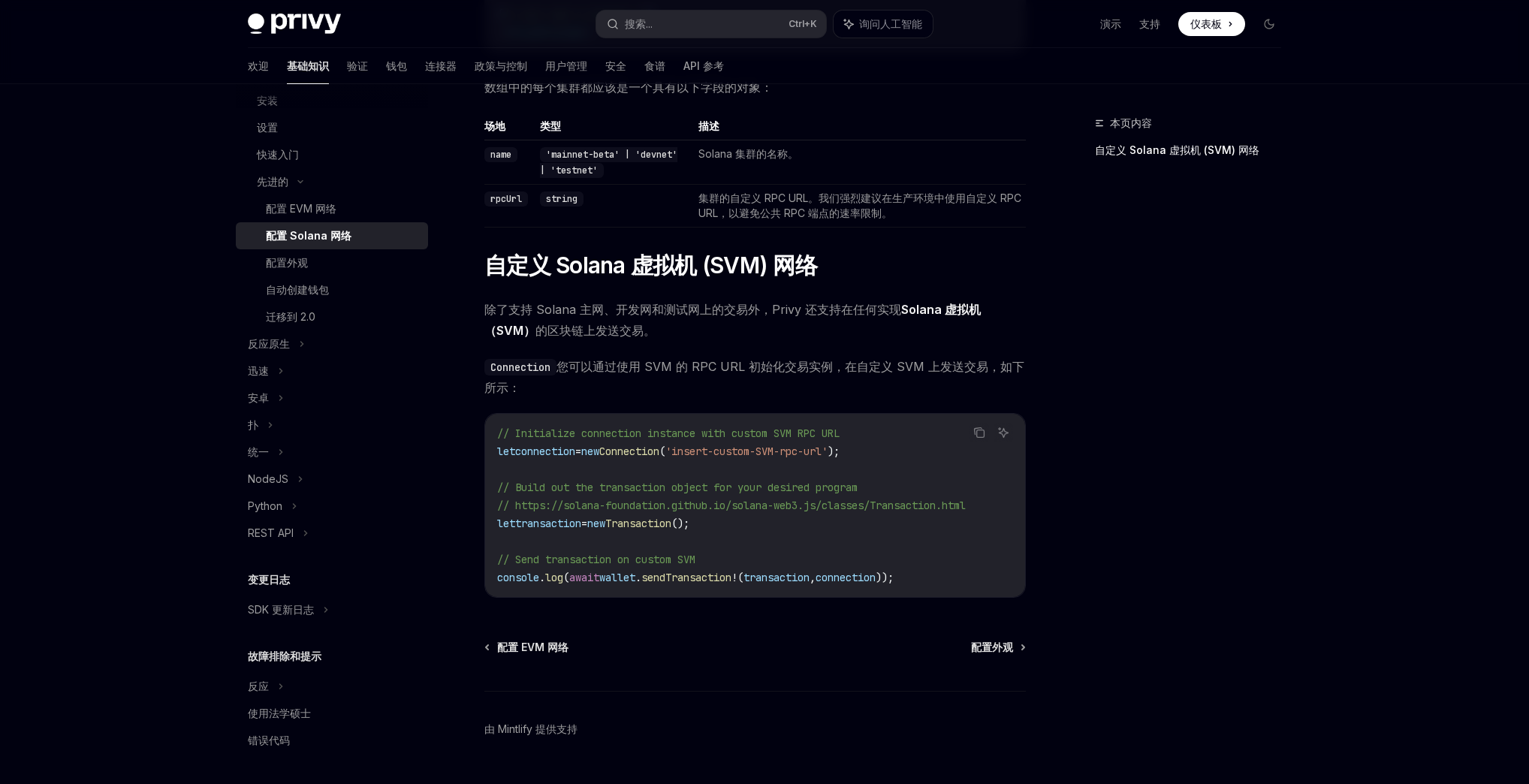 scroll, scrollTop: 475, scrollLeft: 0, axis: vertical 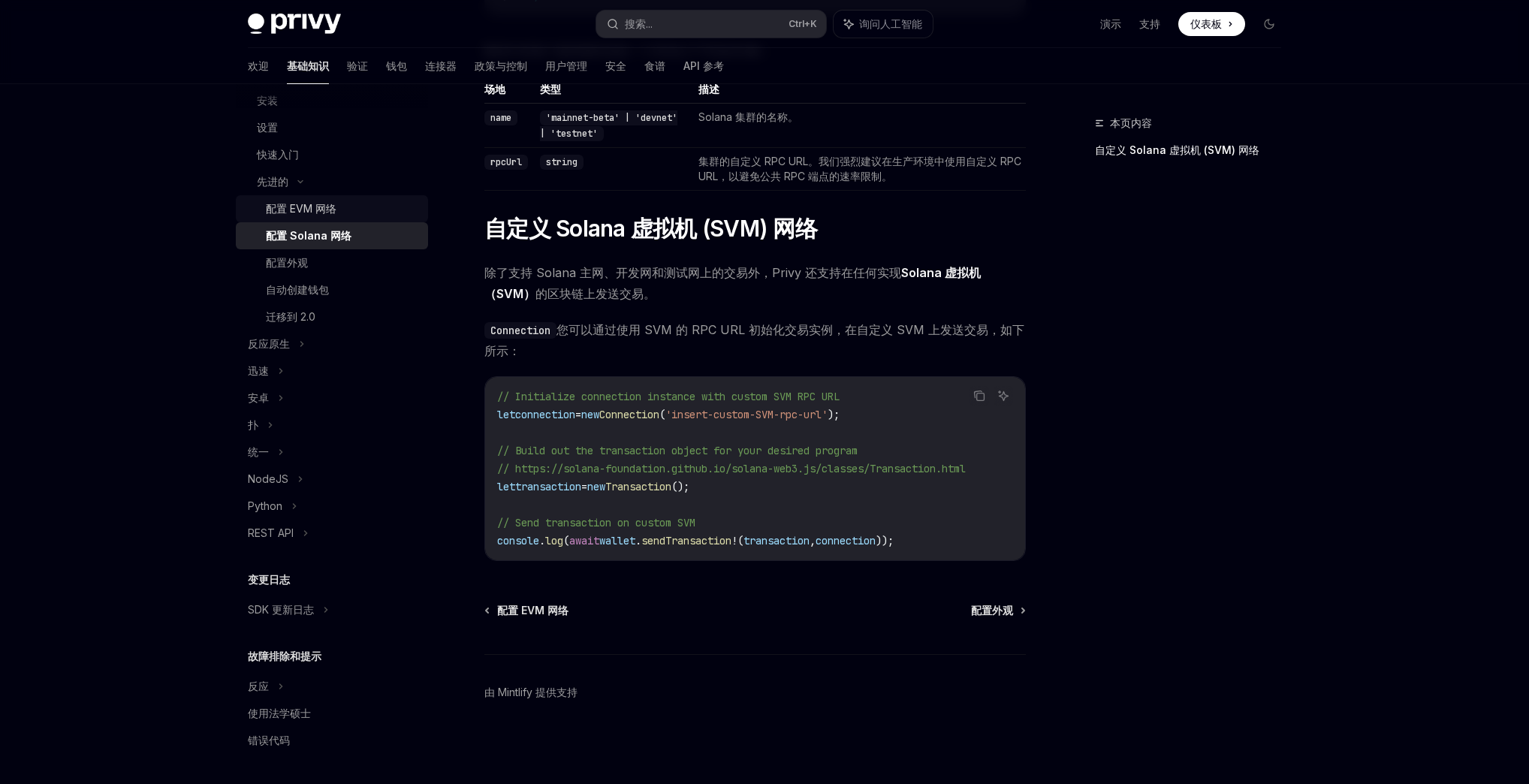 click on "配置 EVM 网络" at bounding box center [301, 208] 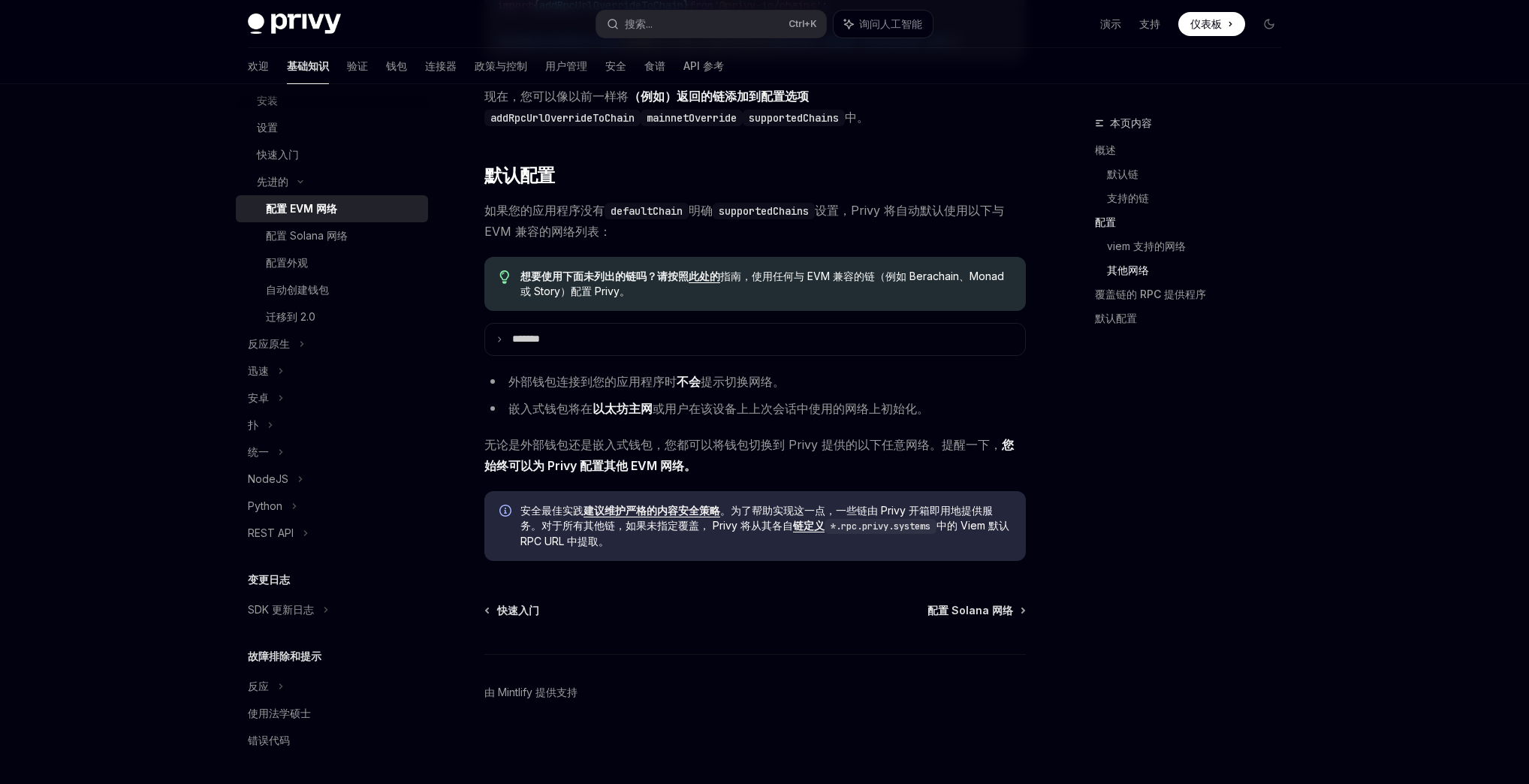scroll, scrollTop: 3142, scrollLeft: 0, axis: vertical 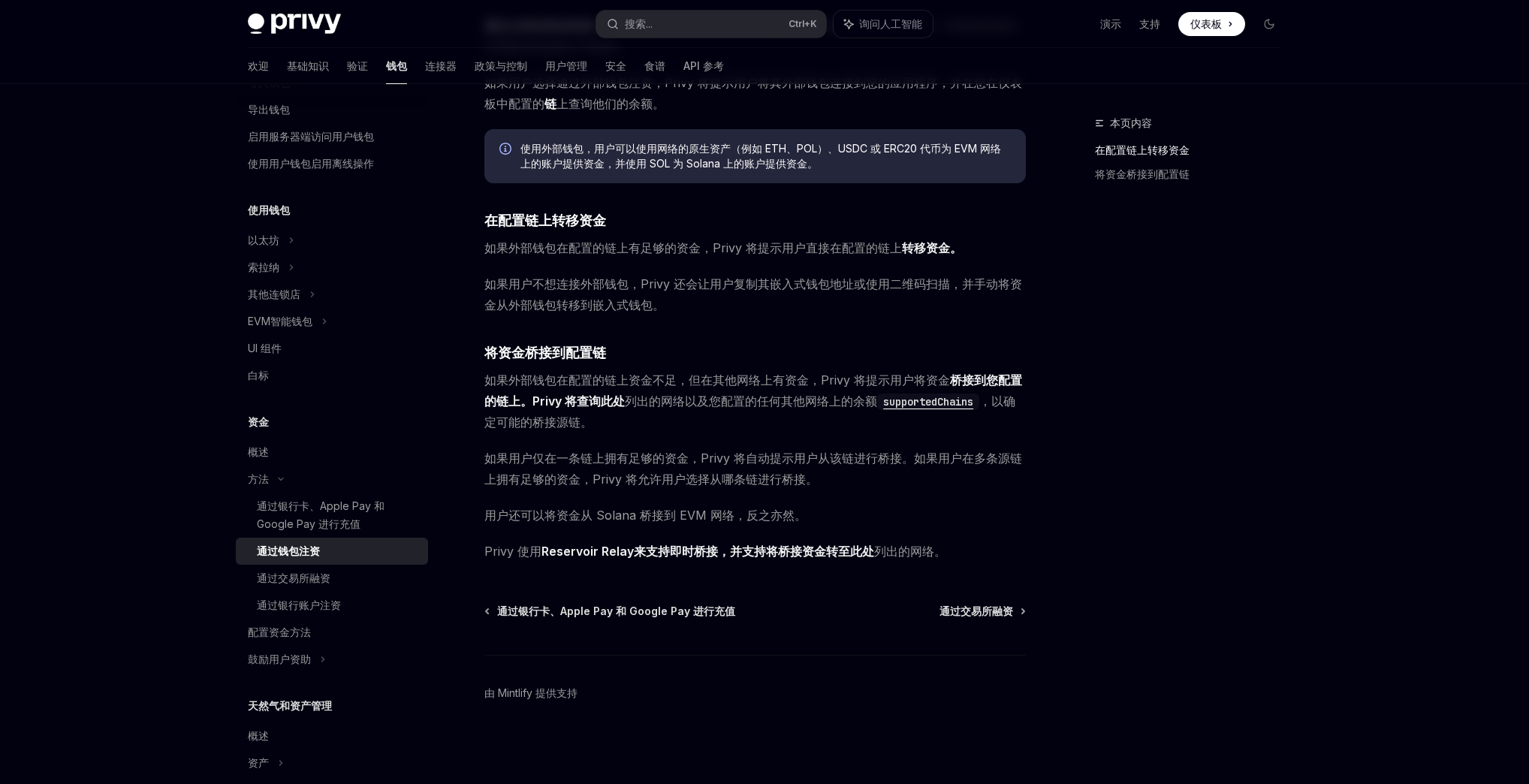 drag, startPoint x: 1009, startPoint y: 546, endPoint x: 960, endPoint y: 505, distance: 63.89053 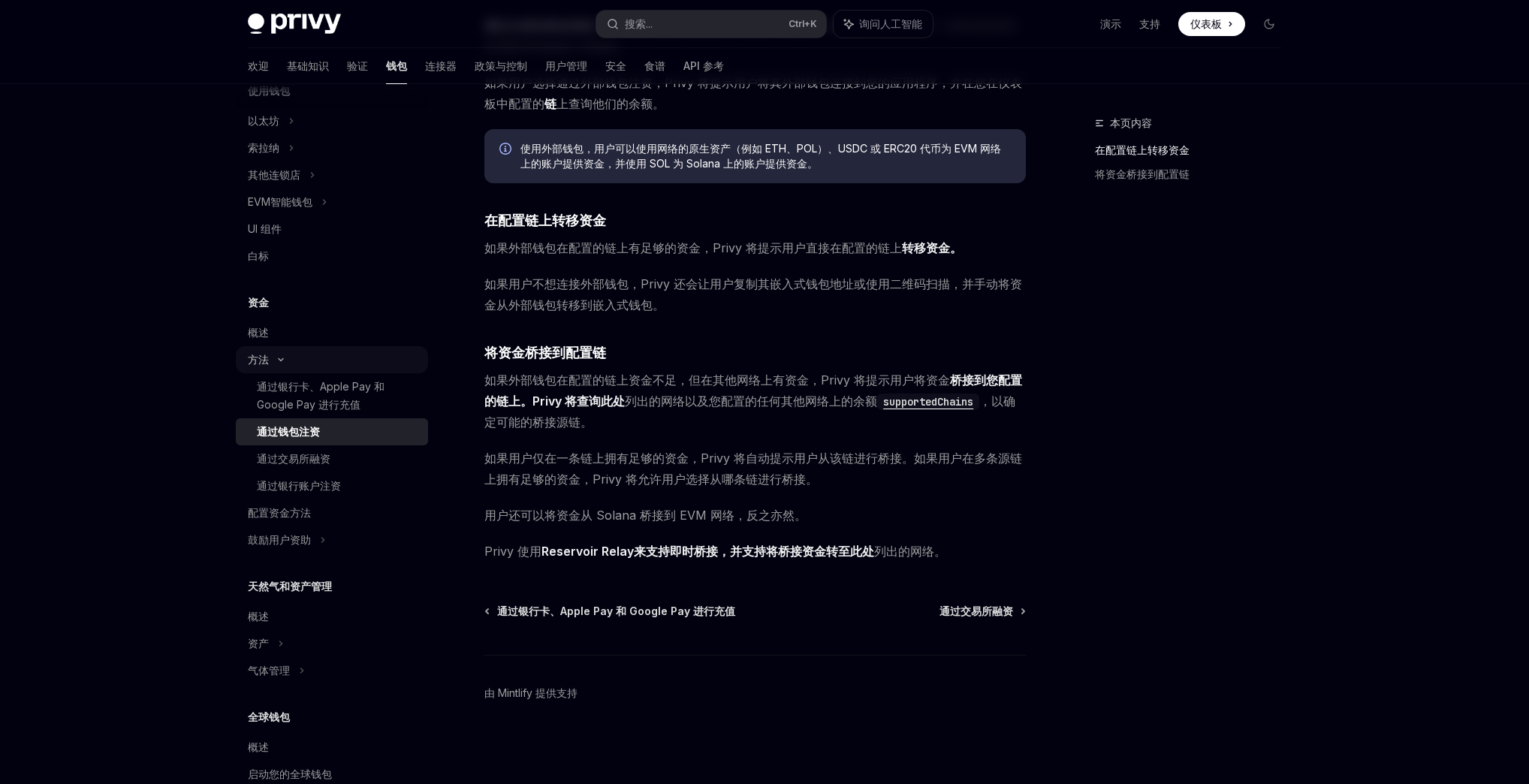scroll, scrollTop: 351, scrollLeft: 0, axis: vertical 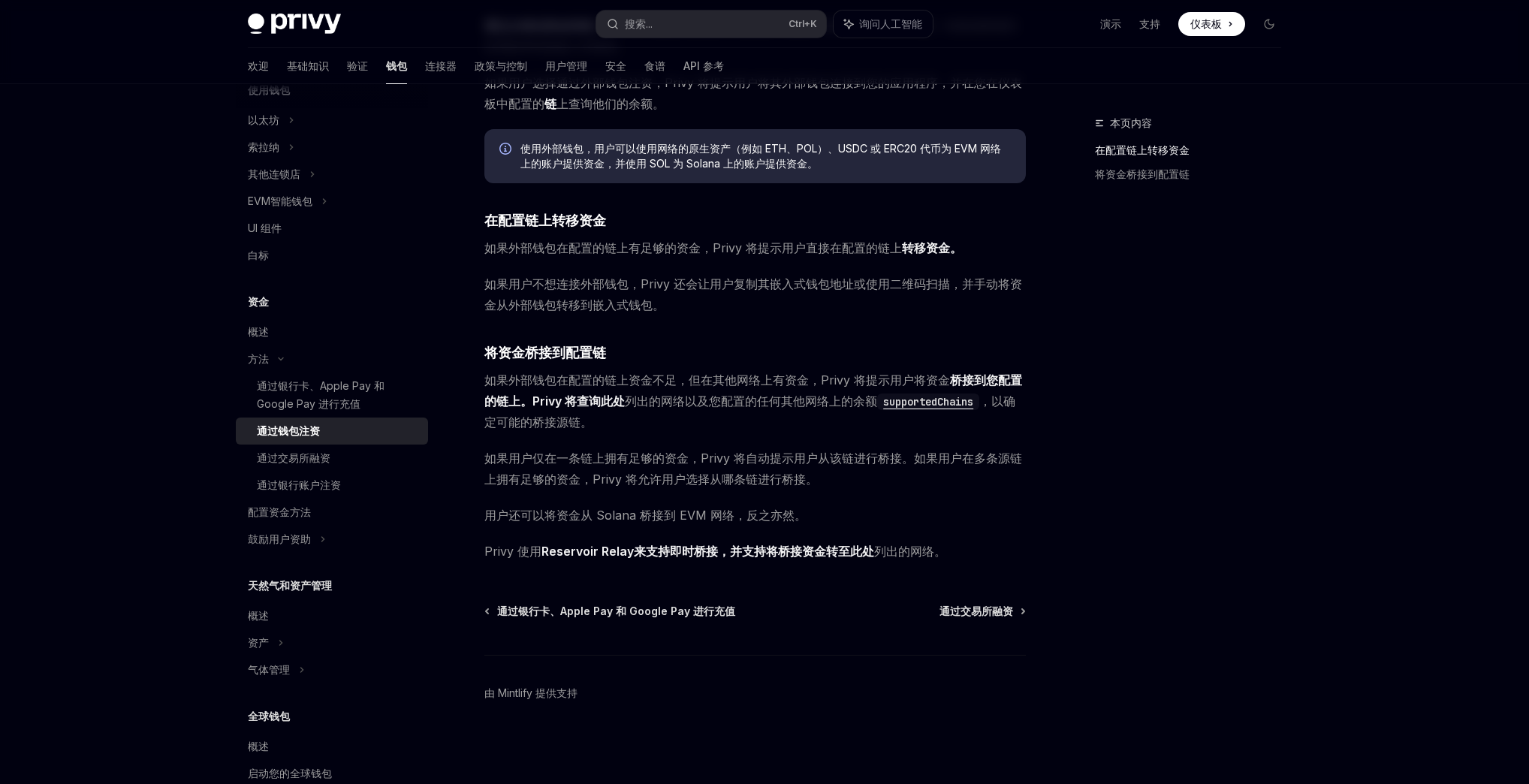 click on "由 Mintlify 提供支持" at bounding box center [755, 719] 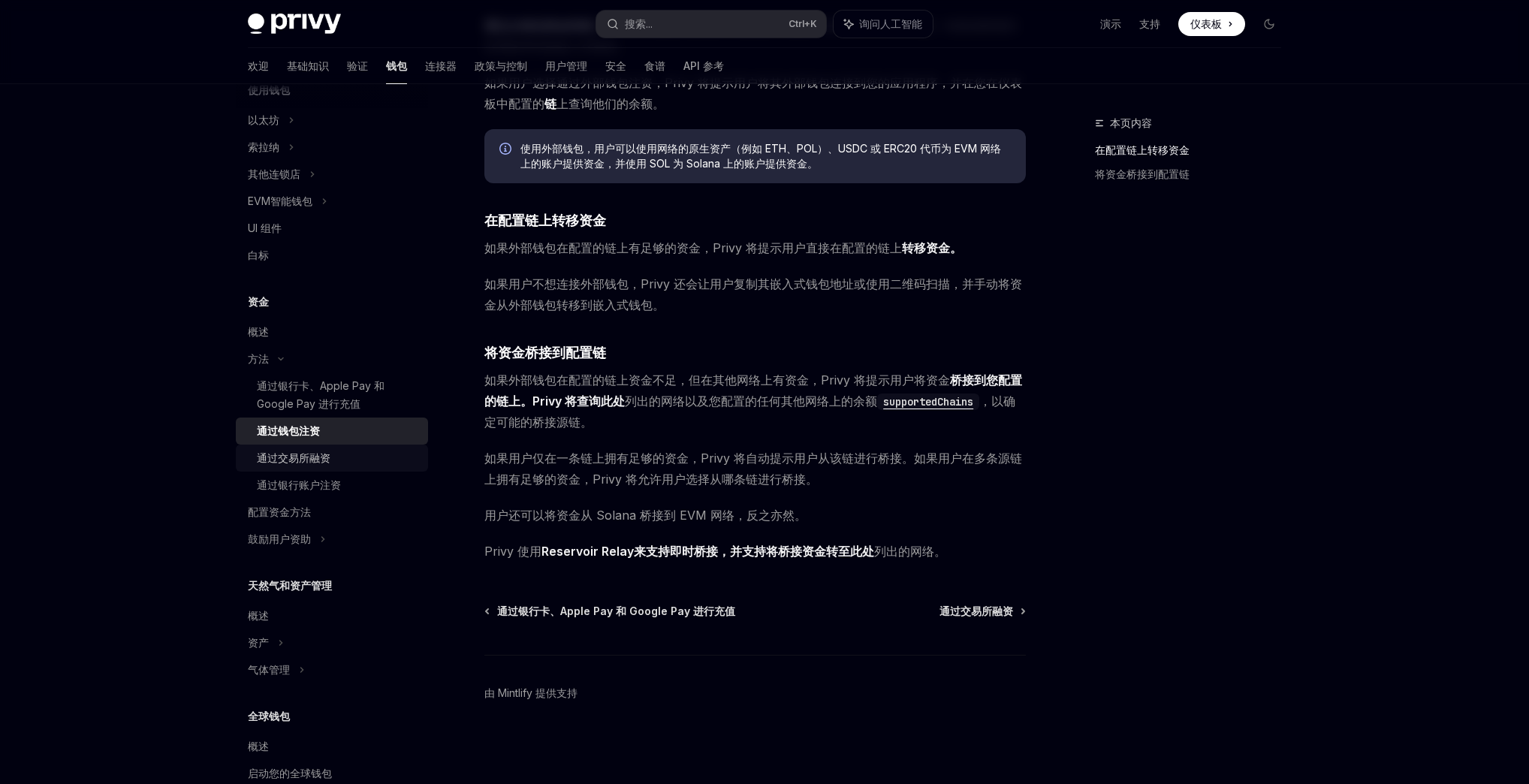 click on "通过交易所融资" at bounding box center (294, 457) 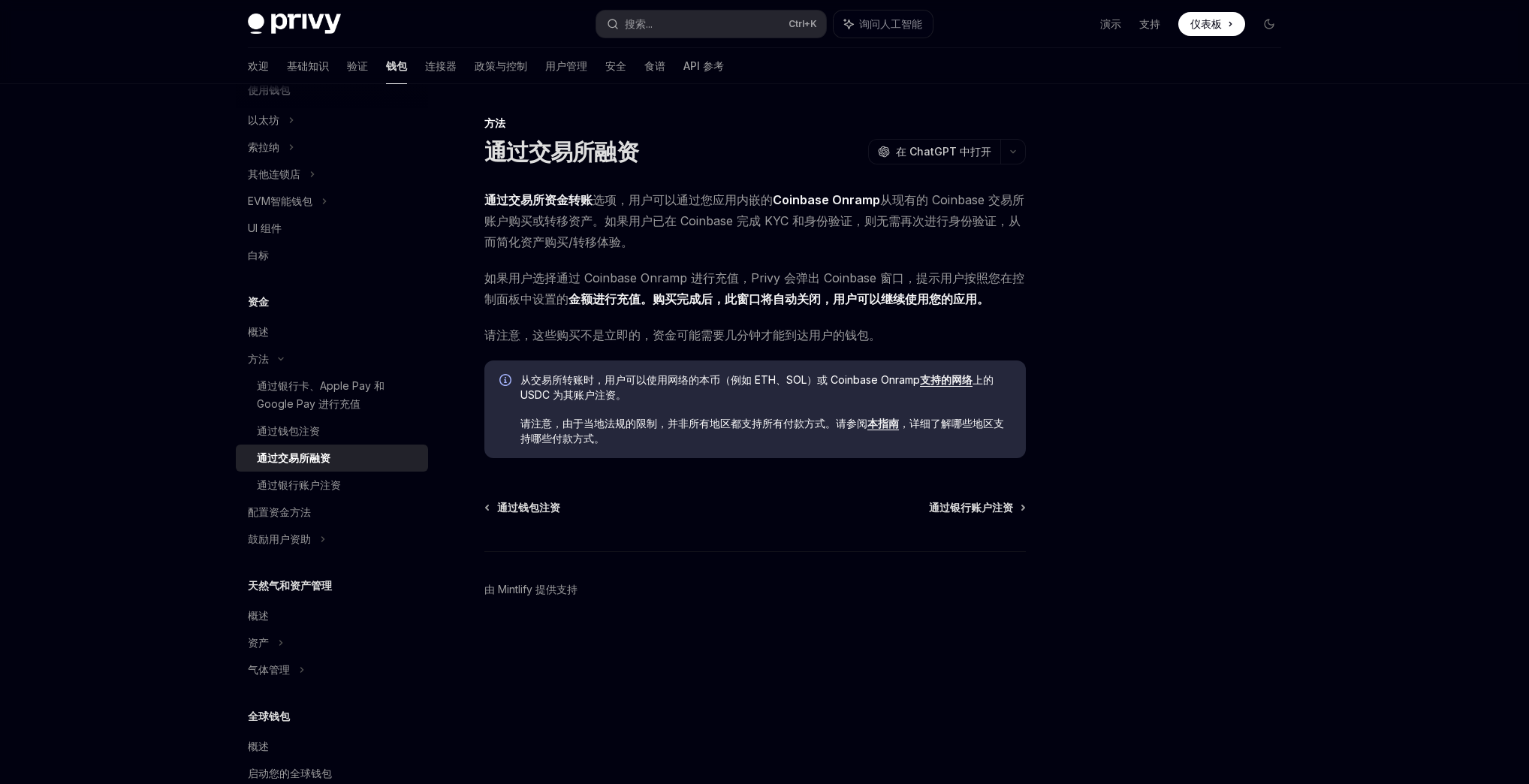 scroll, scrollTop: 0, scrollLeft: 0, axis: both 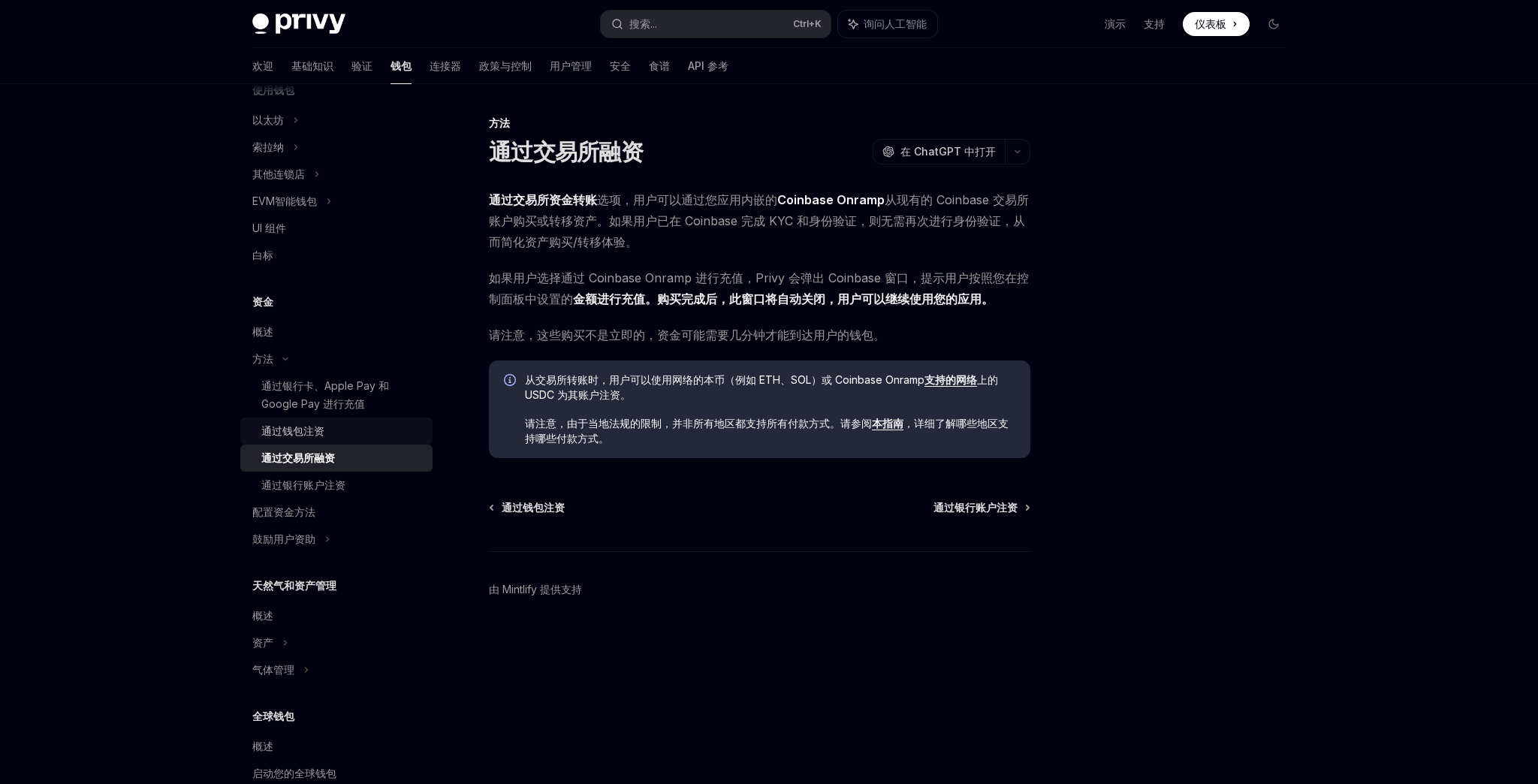 click on "通过钱包注资" at bounding box center [342, 431] 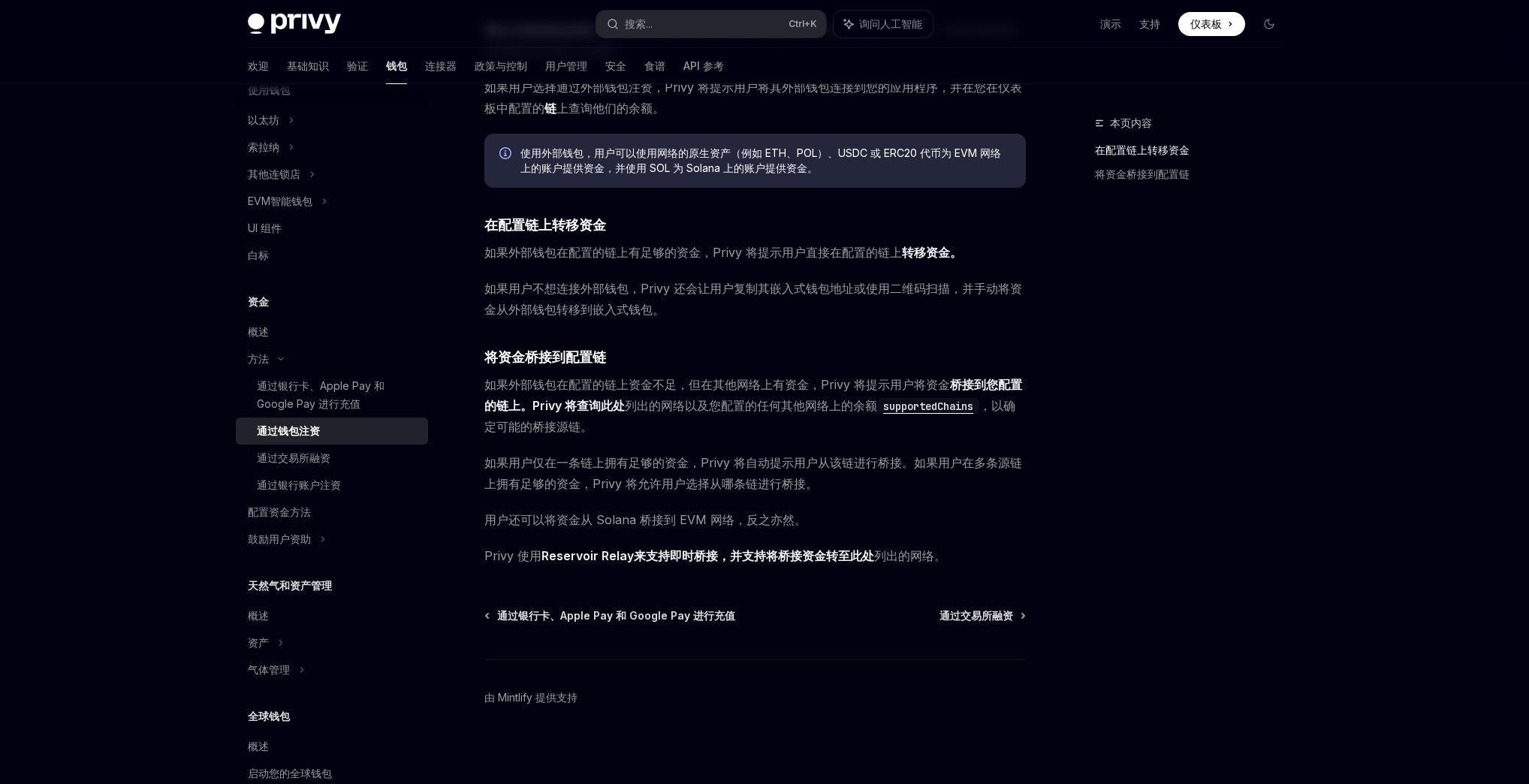 scroll, scrollTop: 174, scrollLeft: 0, axis: vertical 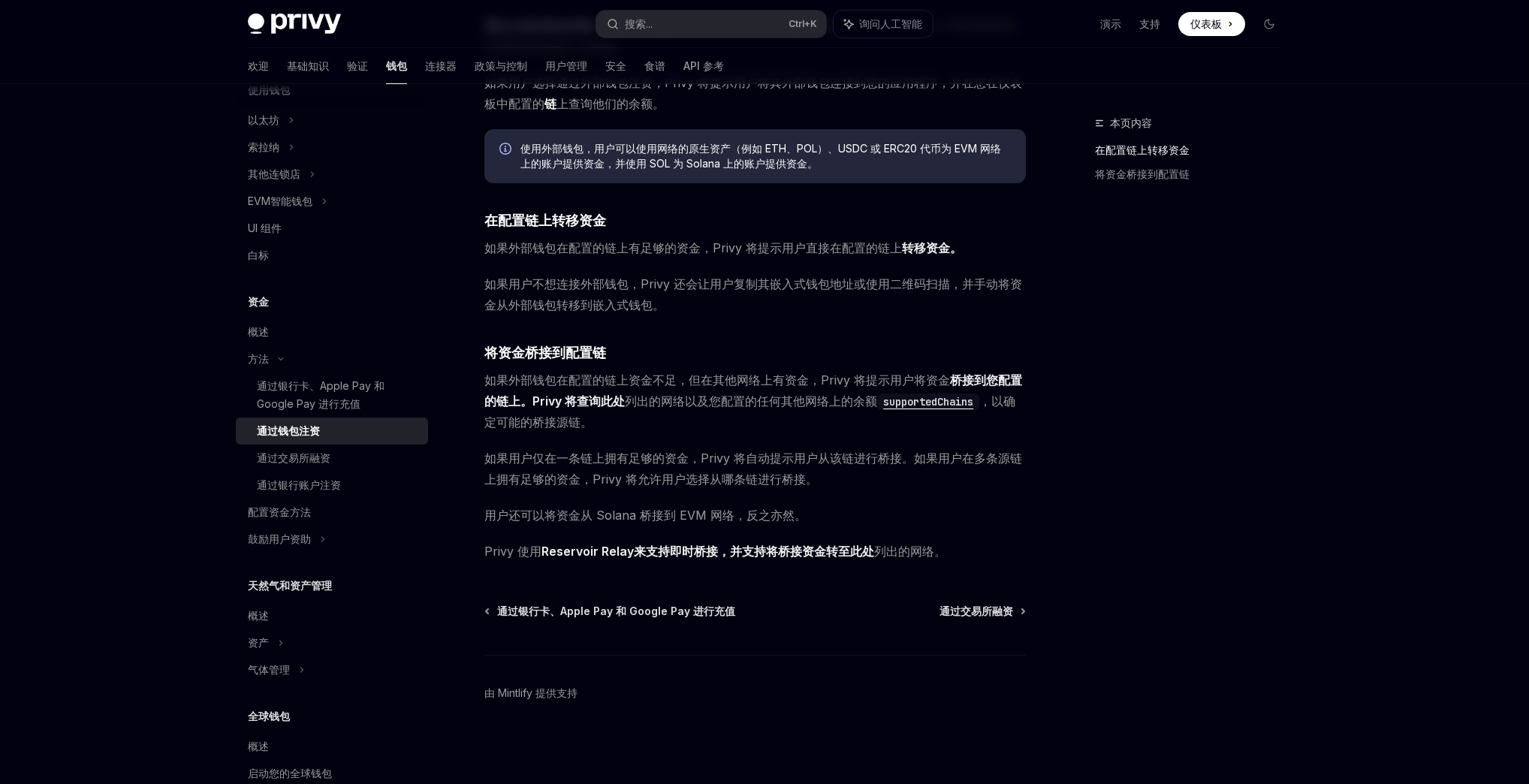 click on "桥接到您配置的链上。Privy 将查询" at bounding box center (753, 390) 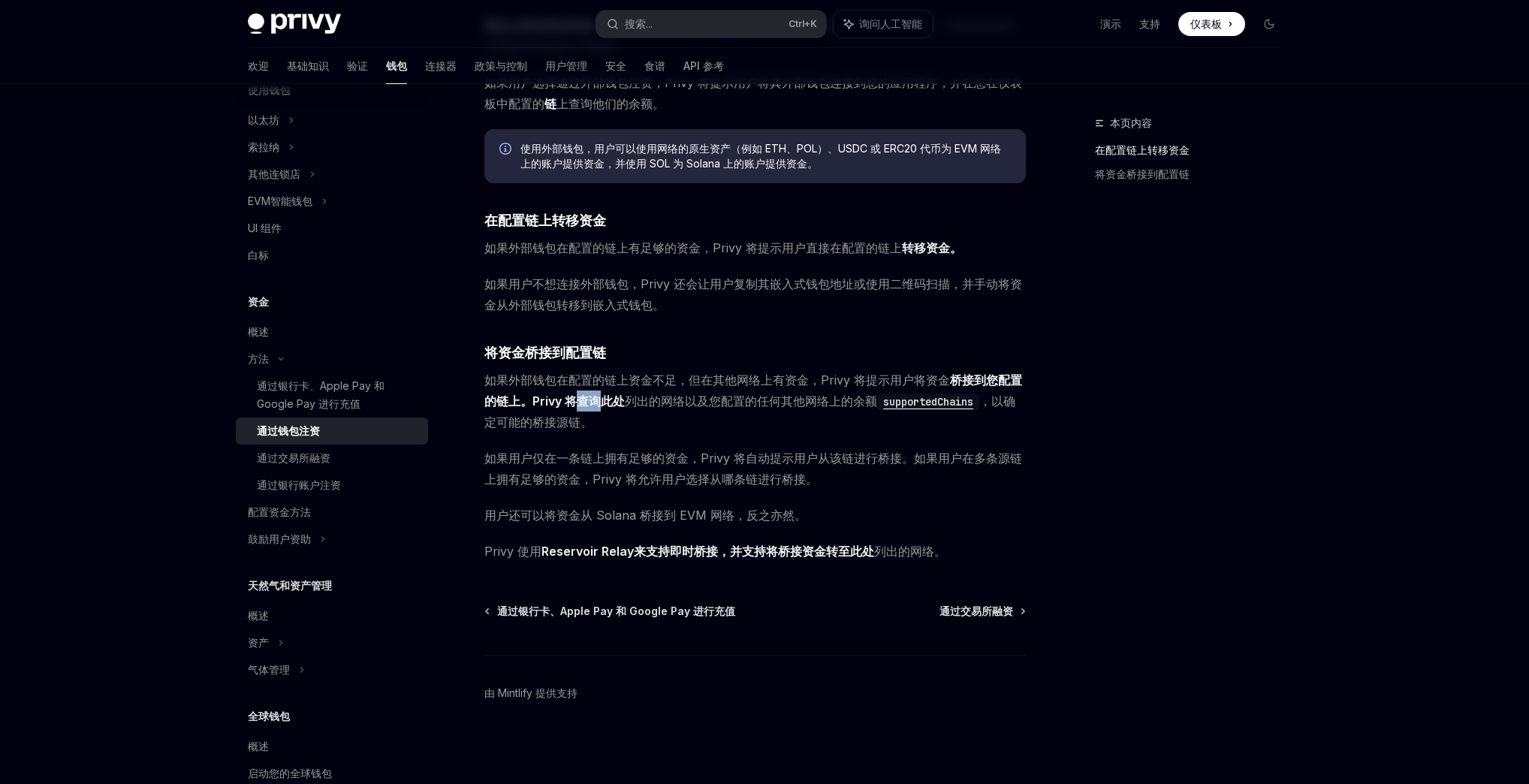 click on "桥接到您配置的链上。Privy 将查询" at bounding box center [753, 390] 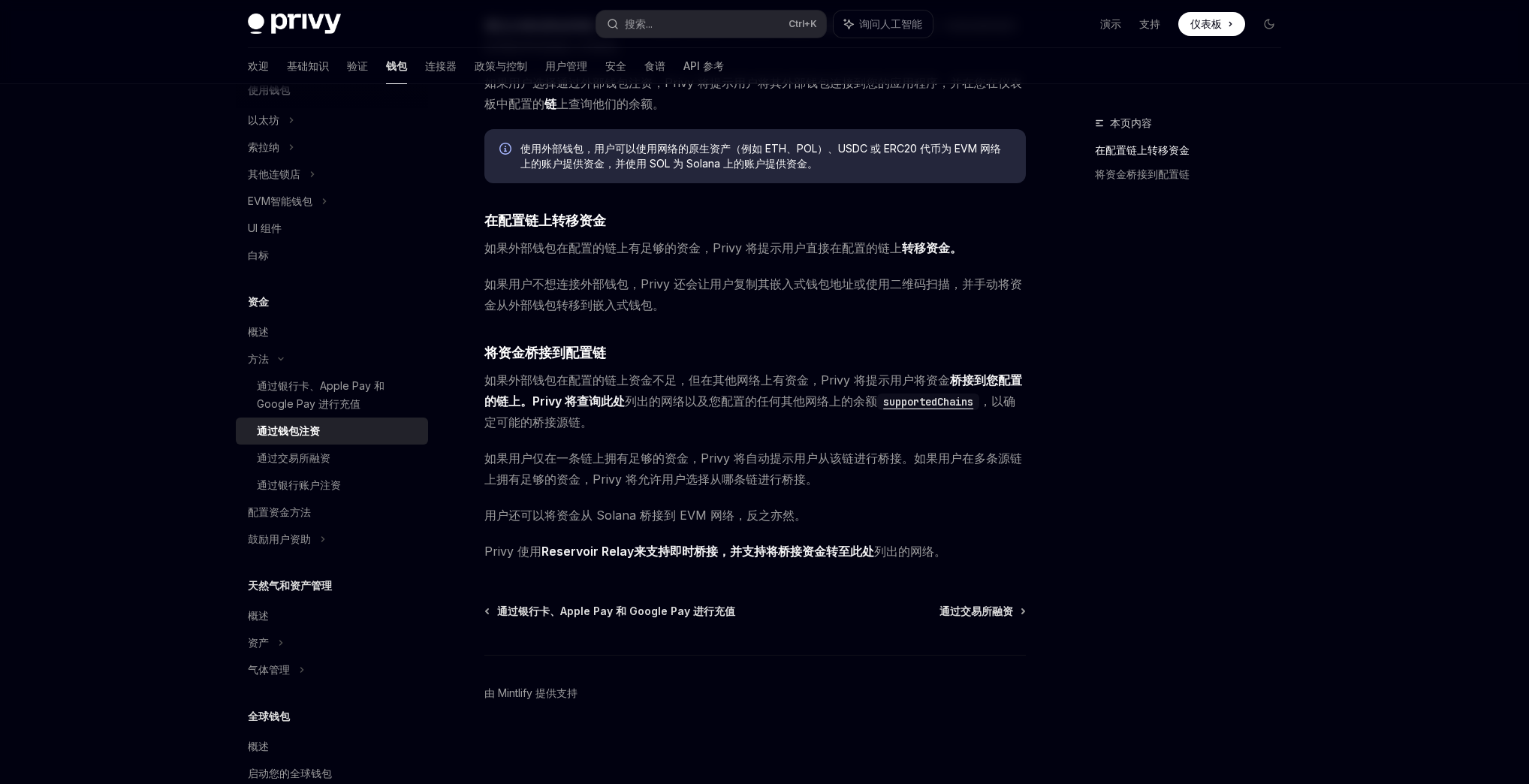click on "如果外部钱包在配置的链上资金不足，但在其他网络上有资金，Privy 将提示用户将资金" at bounding box center (717, 380) 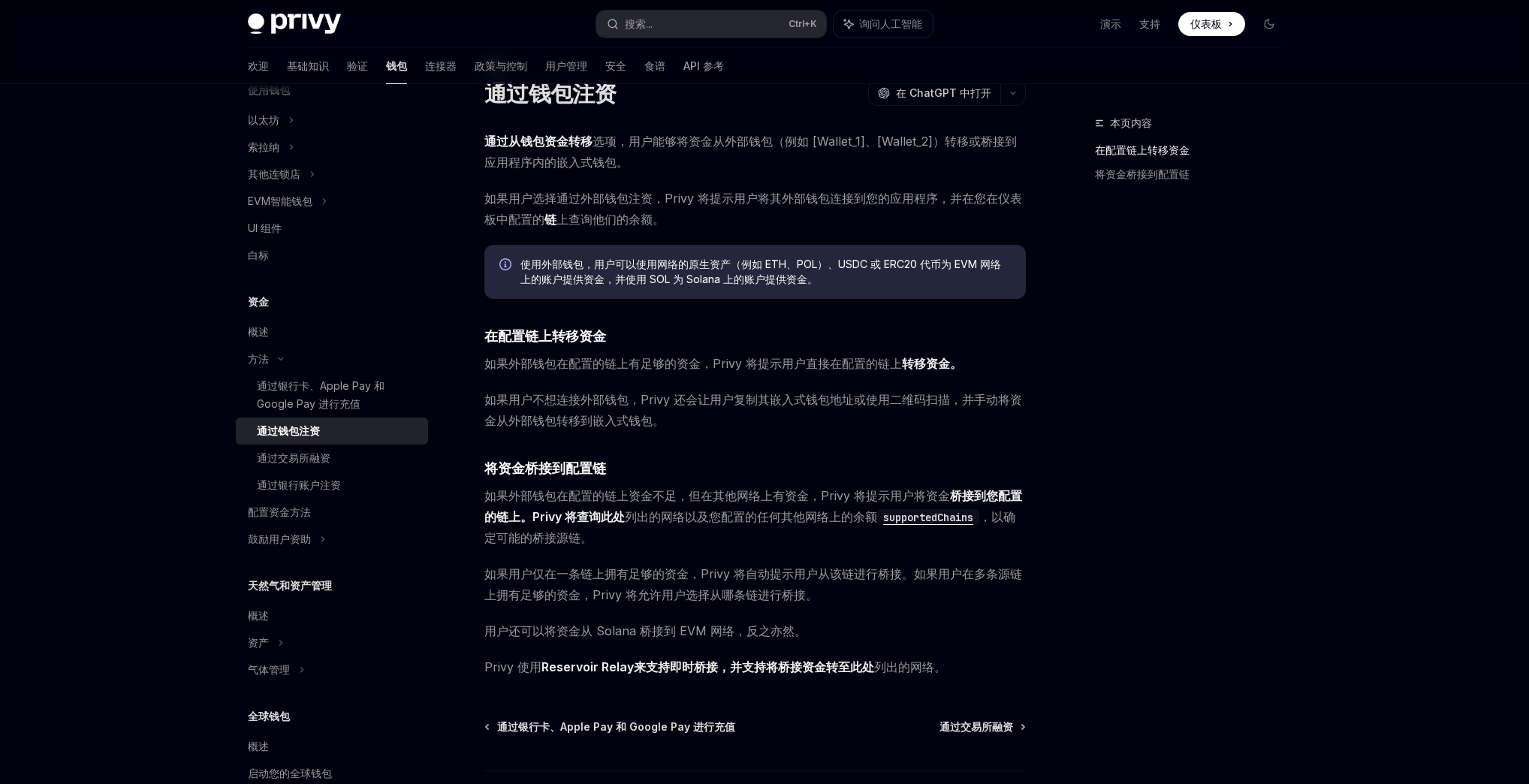 scroll, scrollTop: 54, scrollLeft: 0, axis: vertical 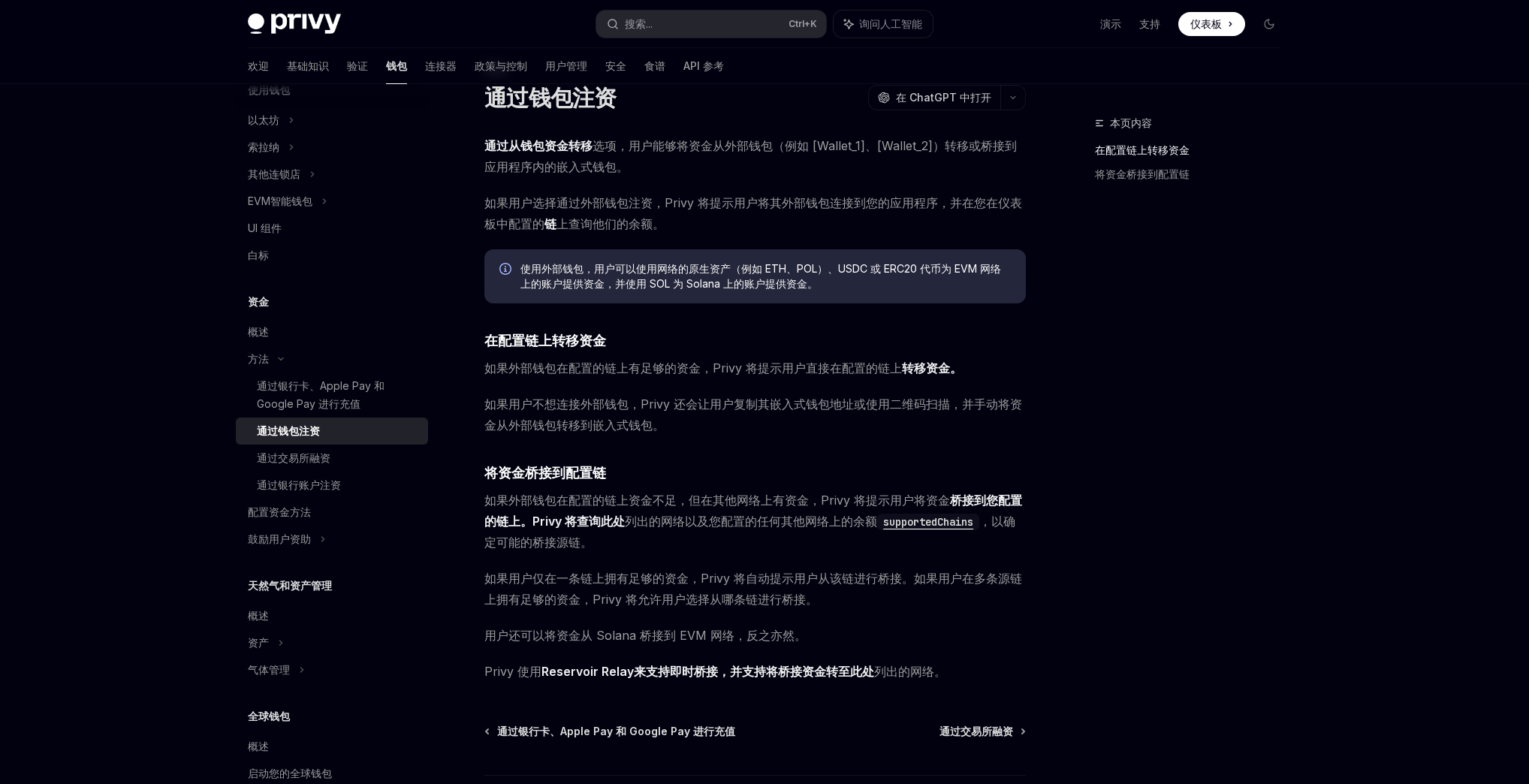 click on "转移资金。" at bounding box center [932, 368] 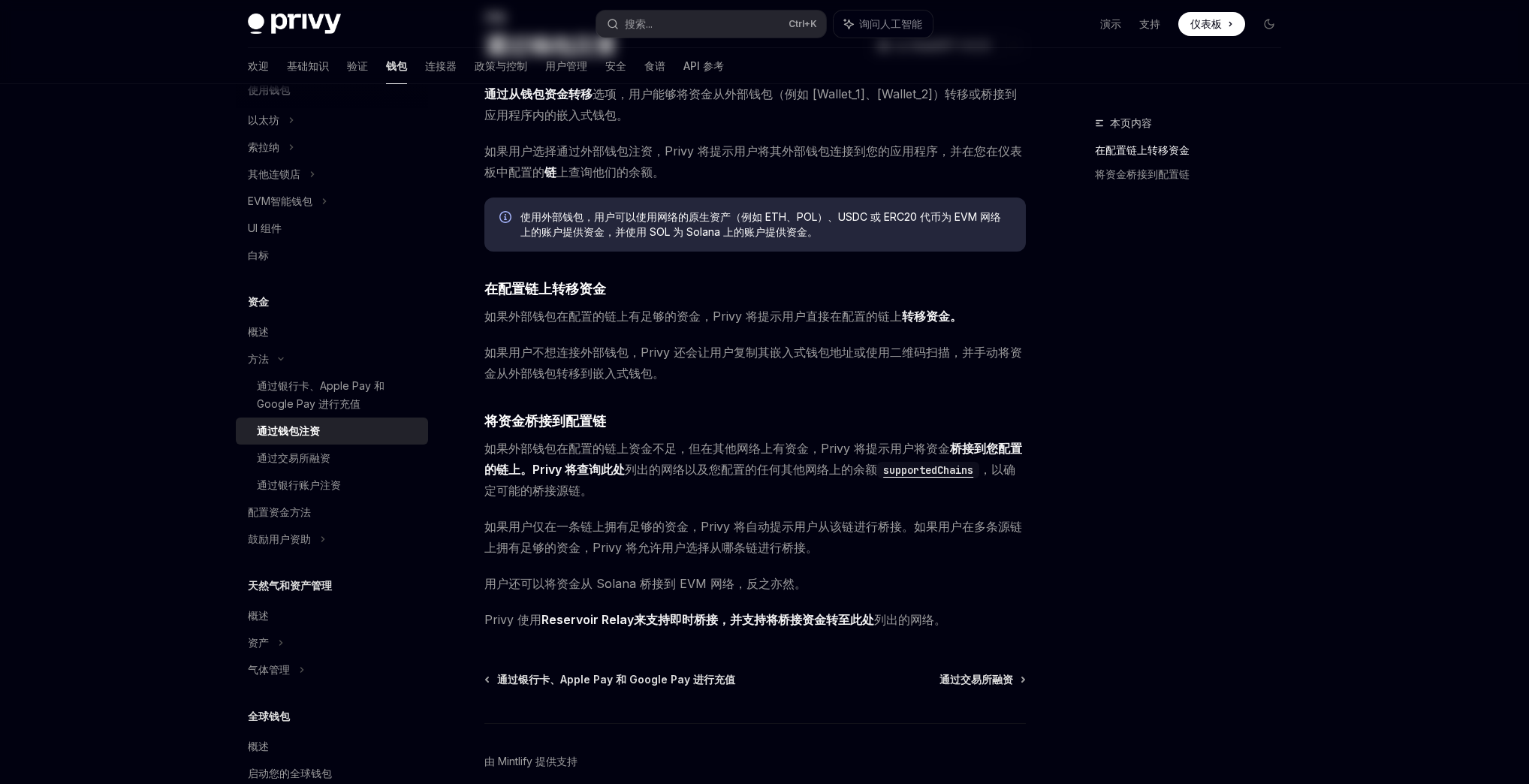 scroll, scrollTop: 0, scrollLeft: 0, axis: both 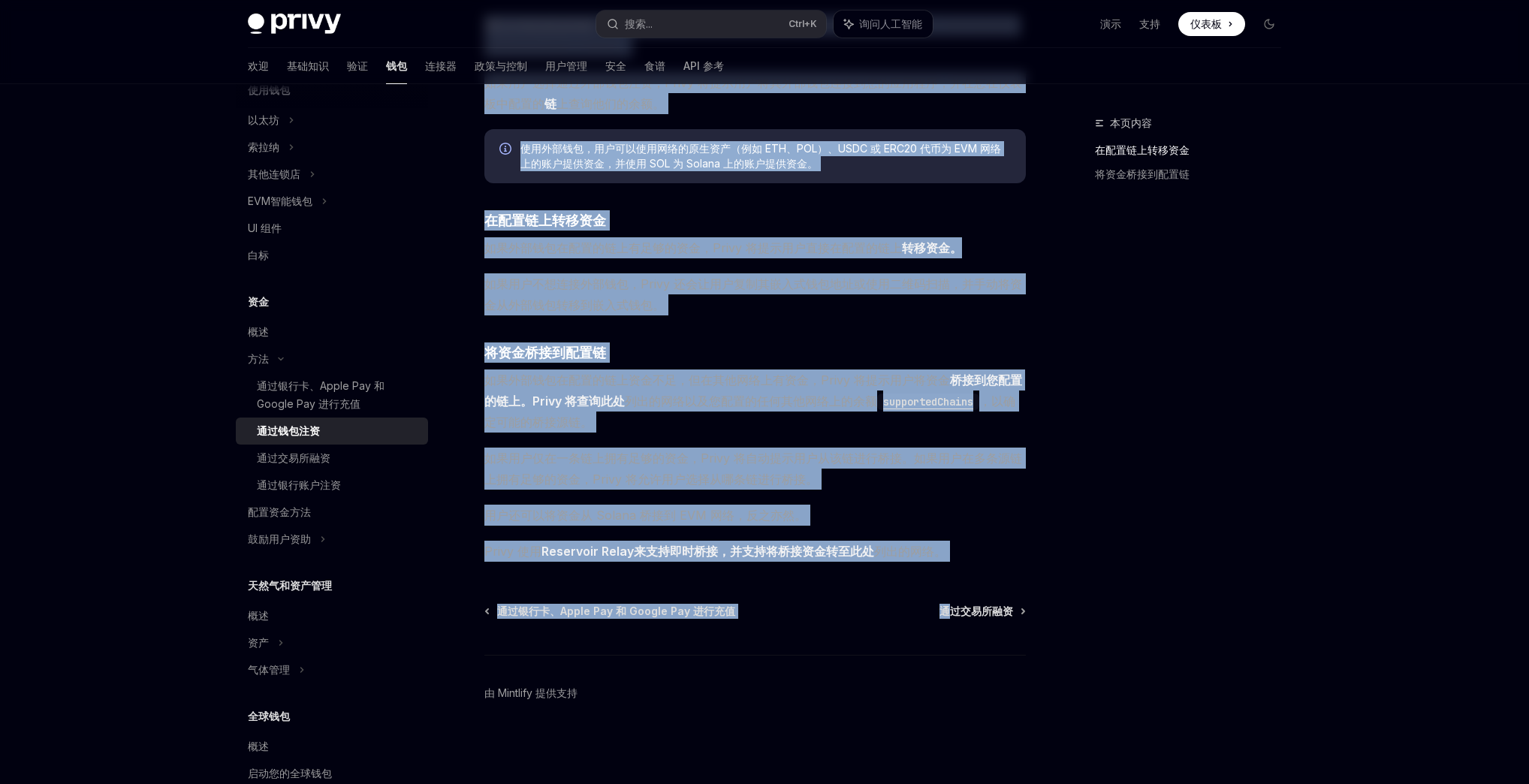 drag, startPoint x: 478, startPoint y: 134, endPoint x: 946, endPoint y: 561, distance: 633.5243 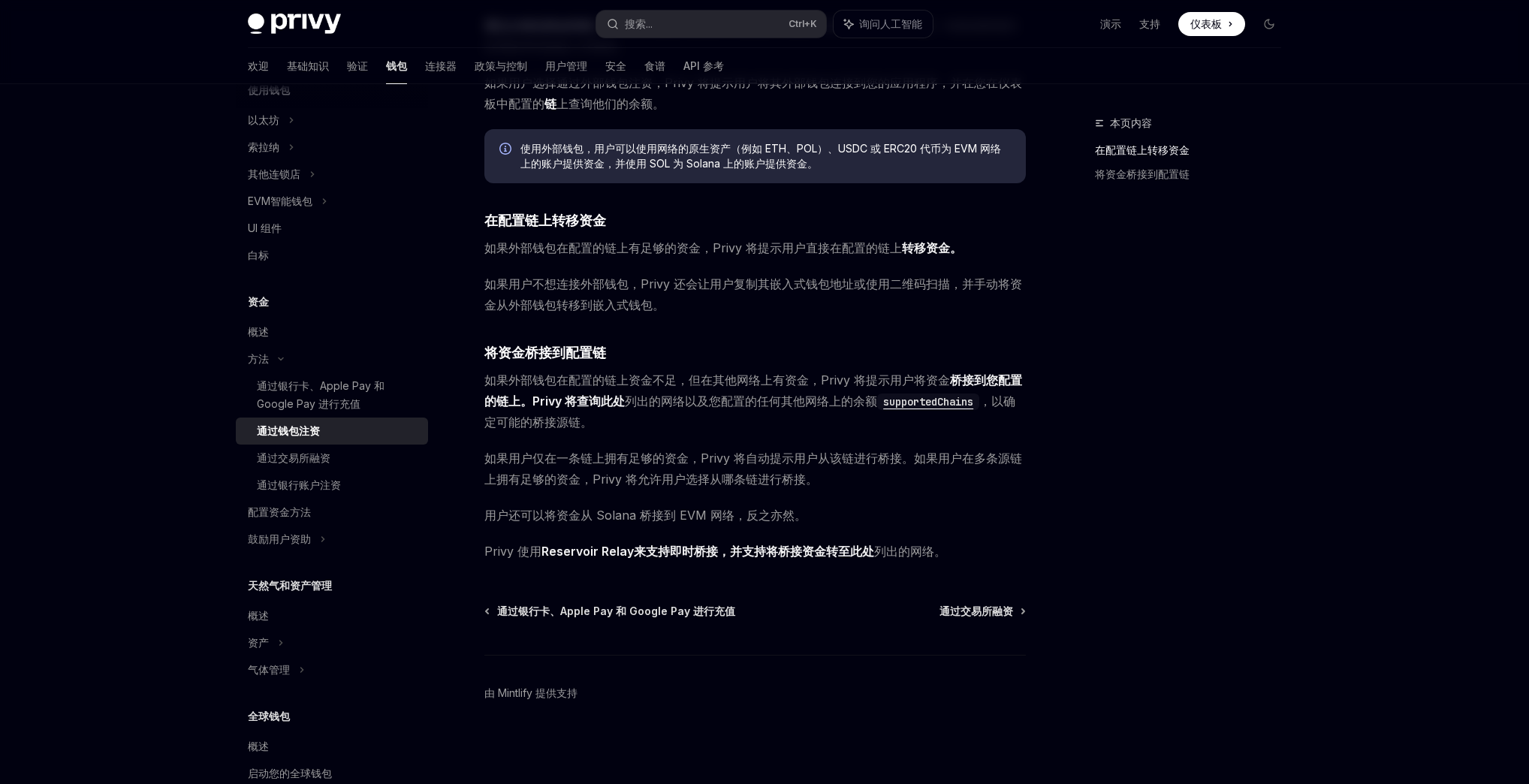 click on "演示 支持 仪表板 仪表板" at bounding box center (1113, 24) 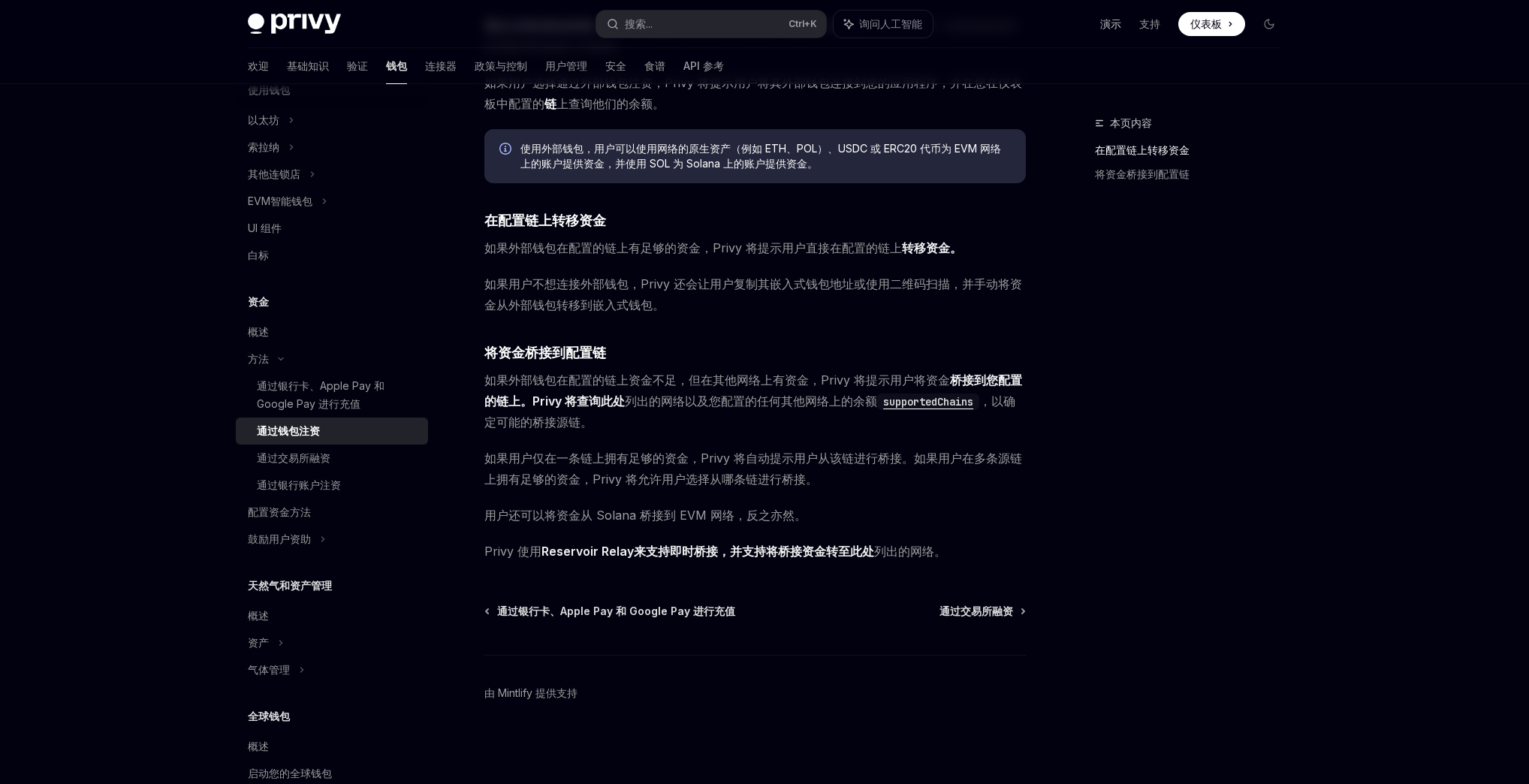 click on "演示" at bounding box center [1111, 23] 